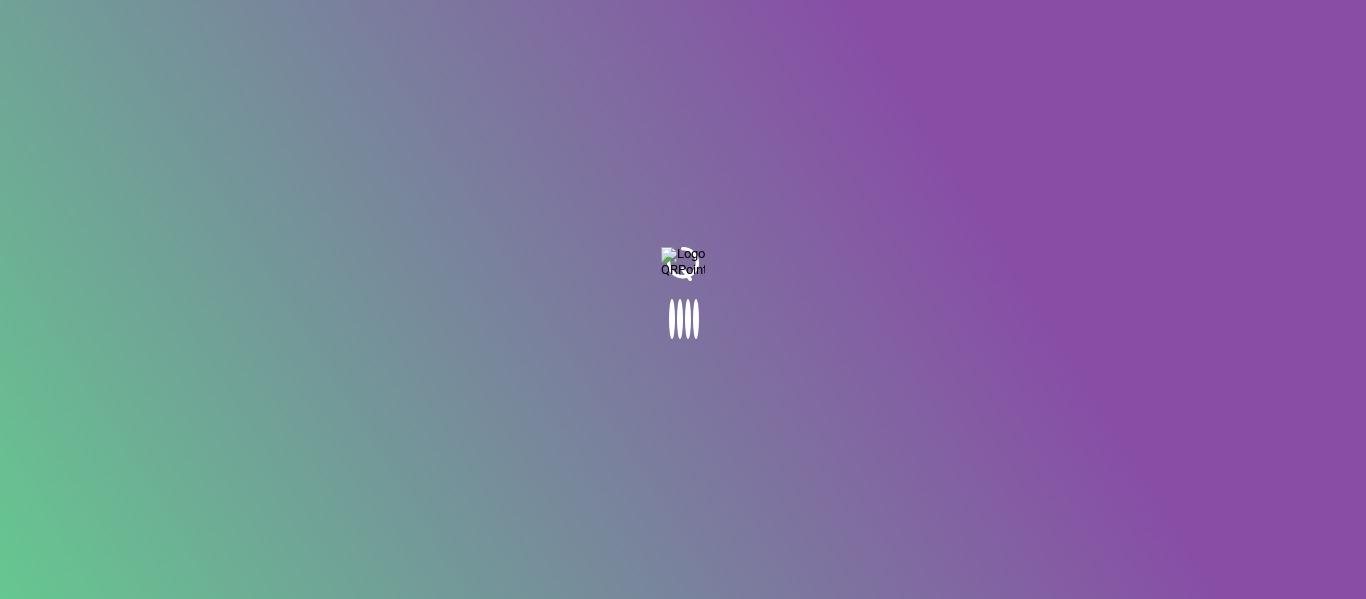 scroll, scrollTop: 0, scrollLeft: 0, axis: both 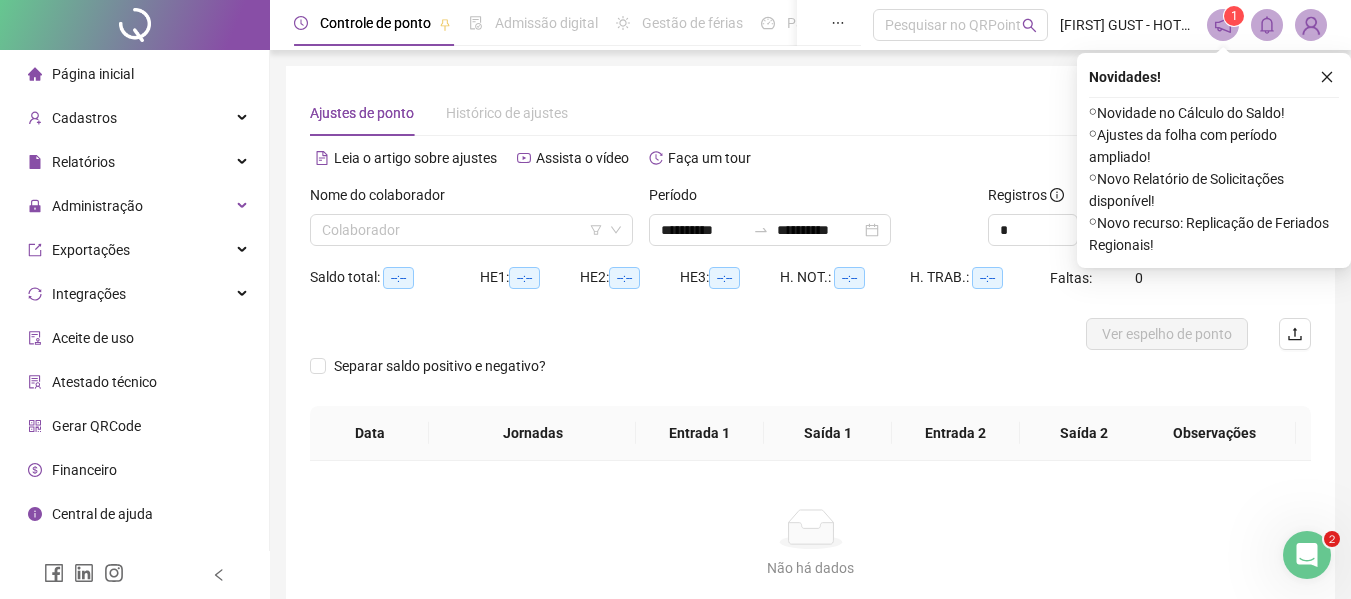 click on "Nome do colaborador" at bounding box center (471, 199) 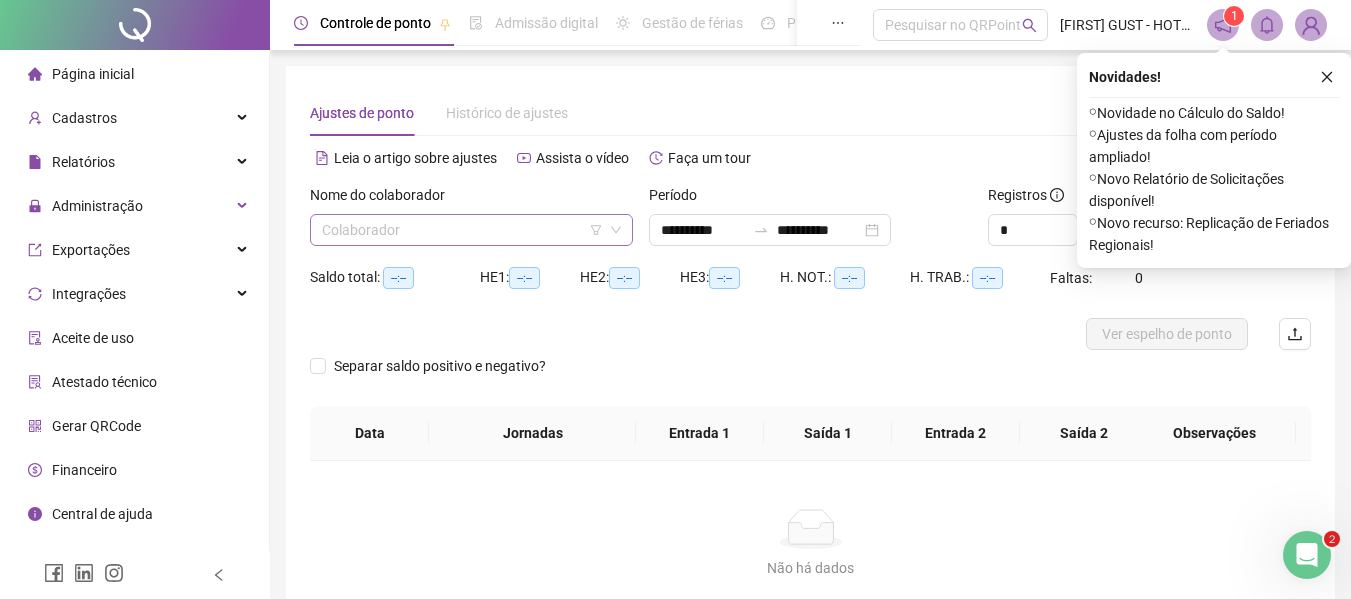 click at bounding box center (465, 230) 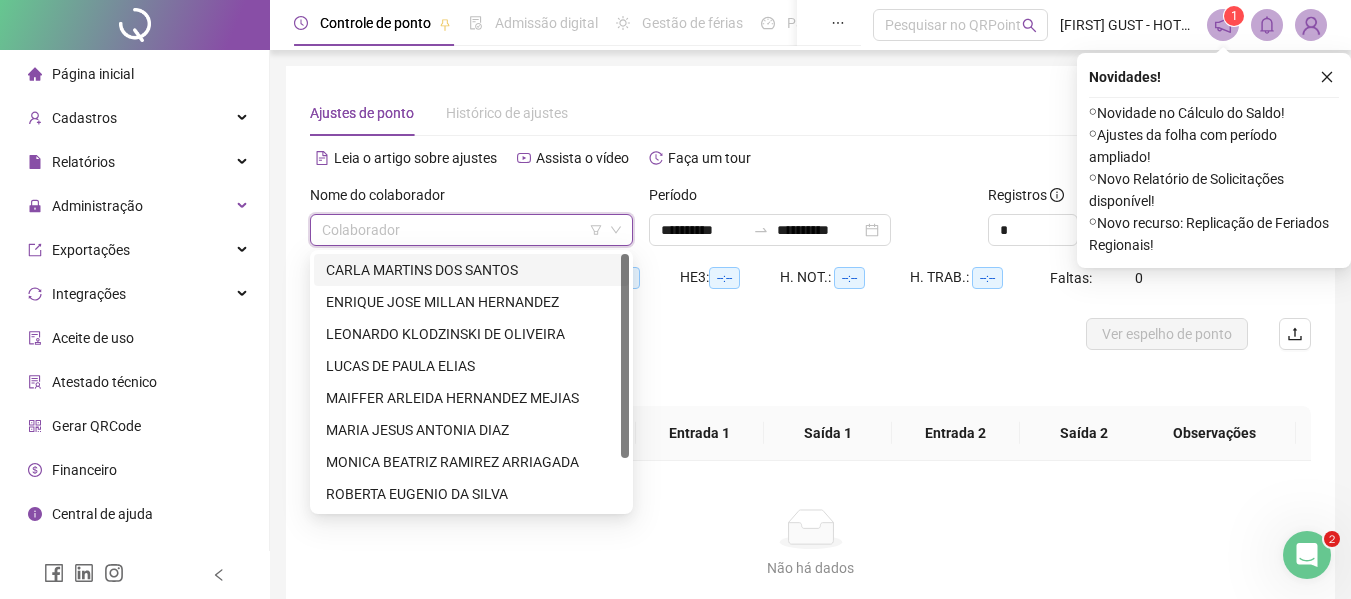 click on "CARLA MARTINS DOS SANTOS" at bounding box center (471, 270) 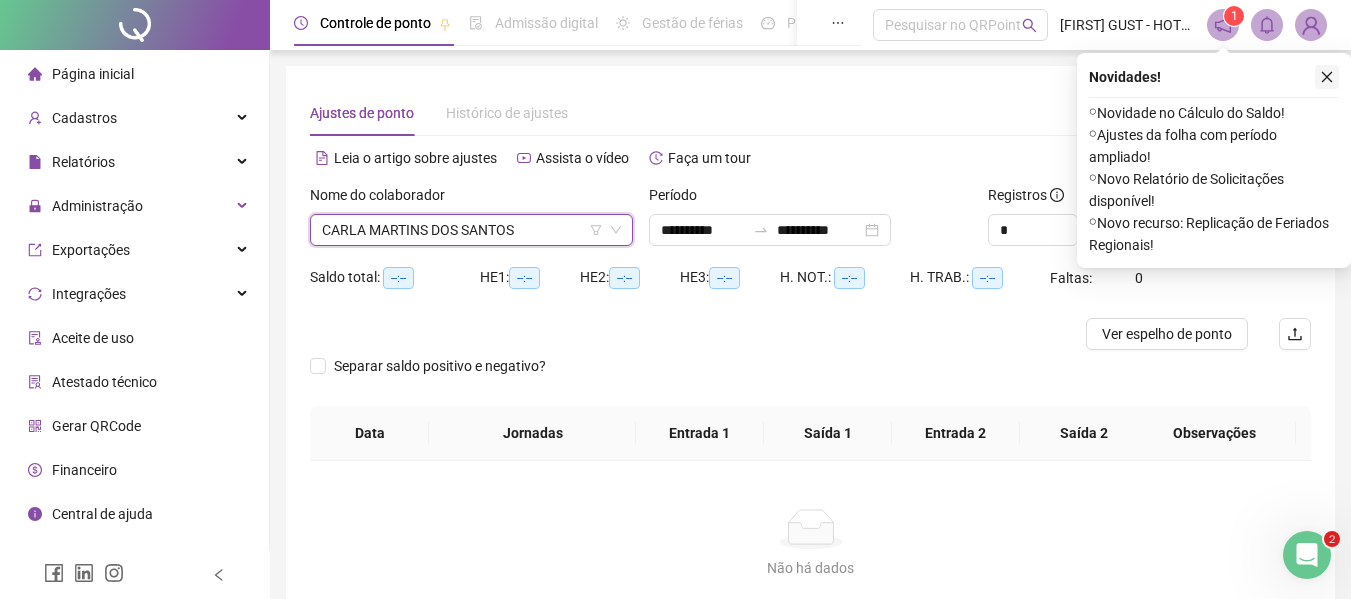 click 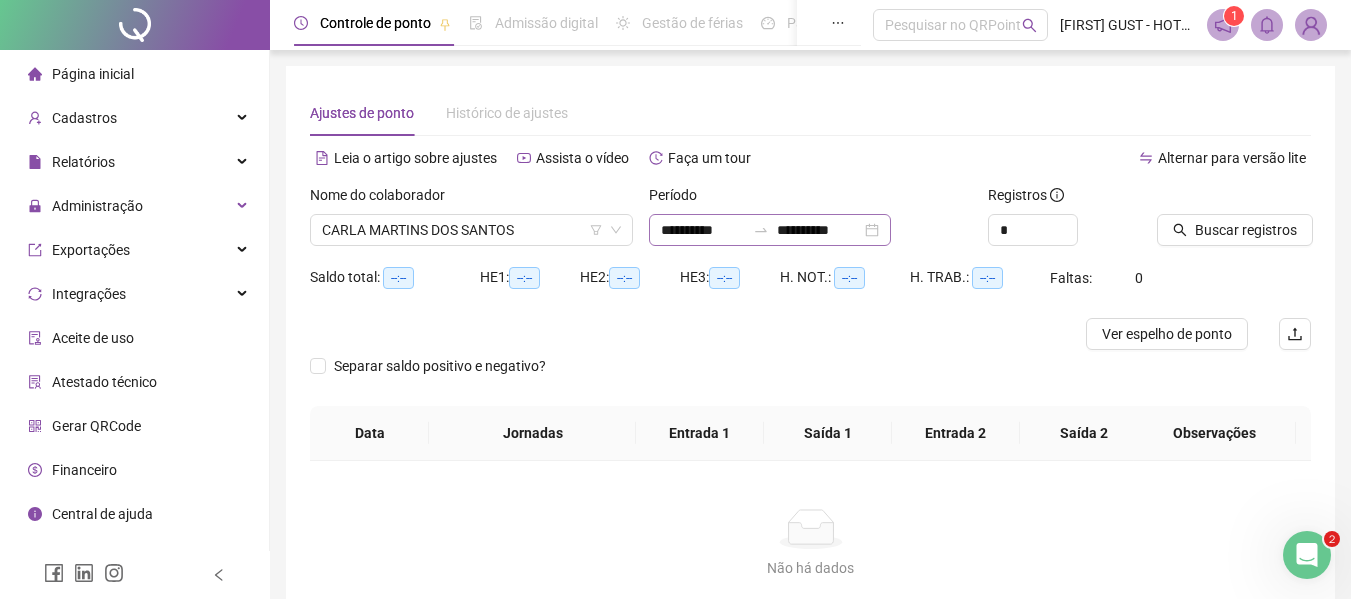 click 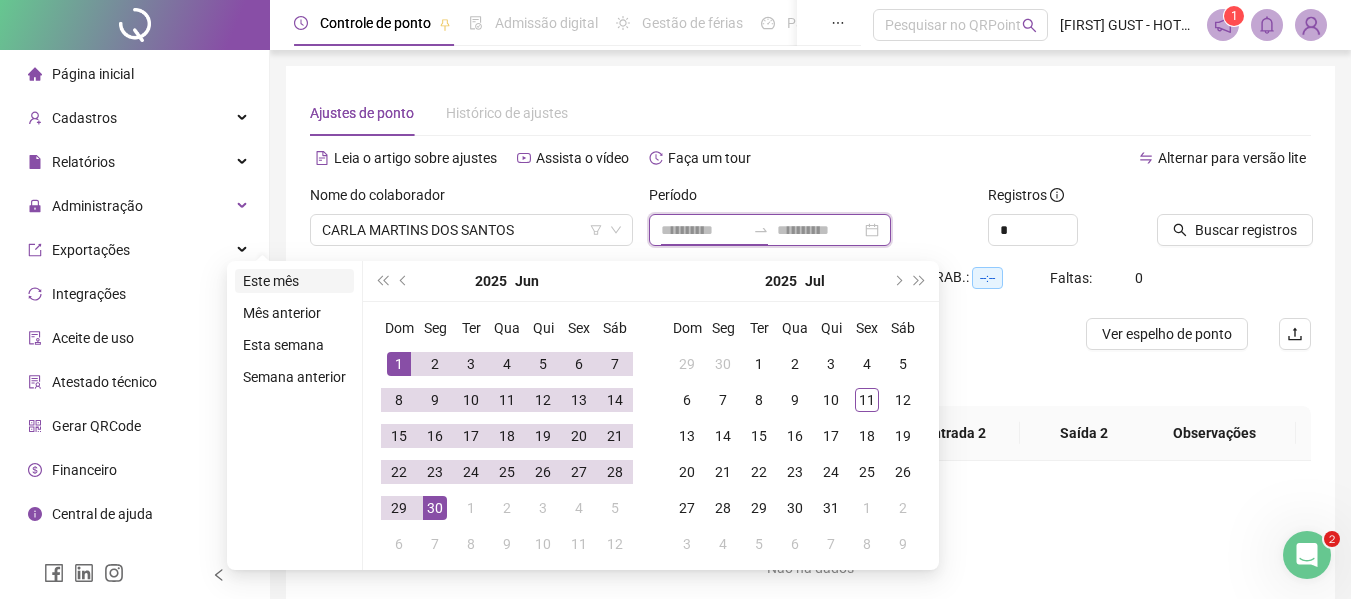 type on "**********" 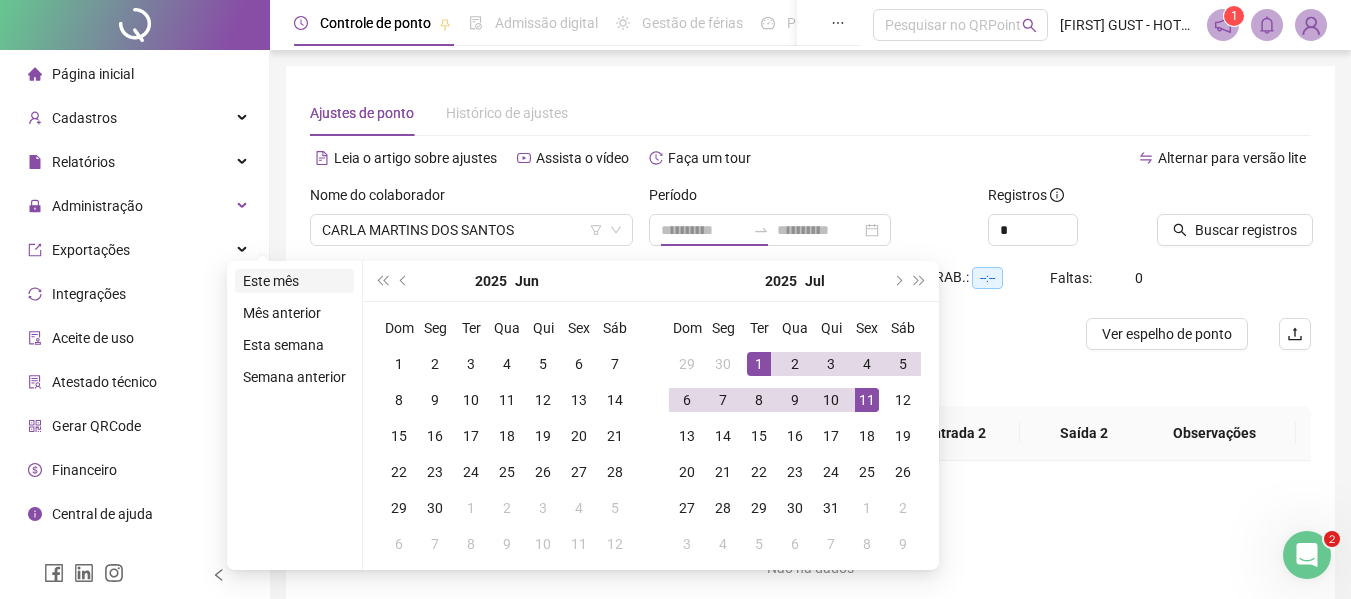 click on "Este mês" at bounding box center [294, 281] 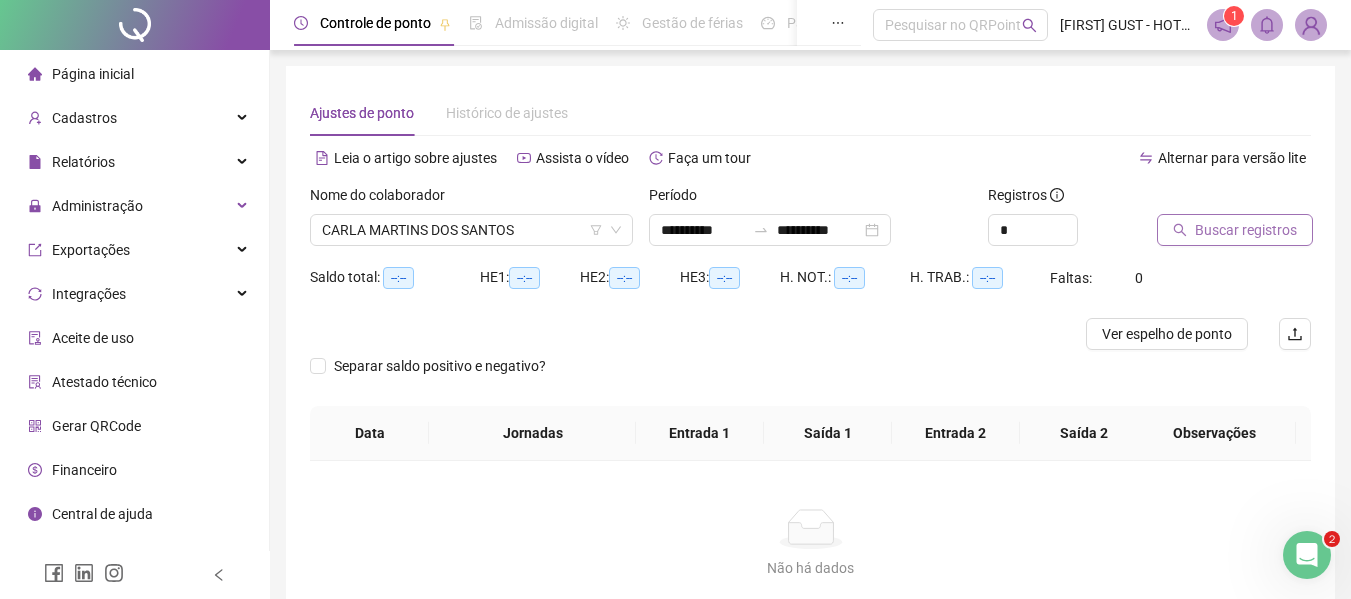 click on "Buscar registros" at bounding box center [1235, 230] 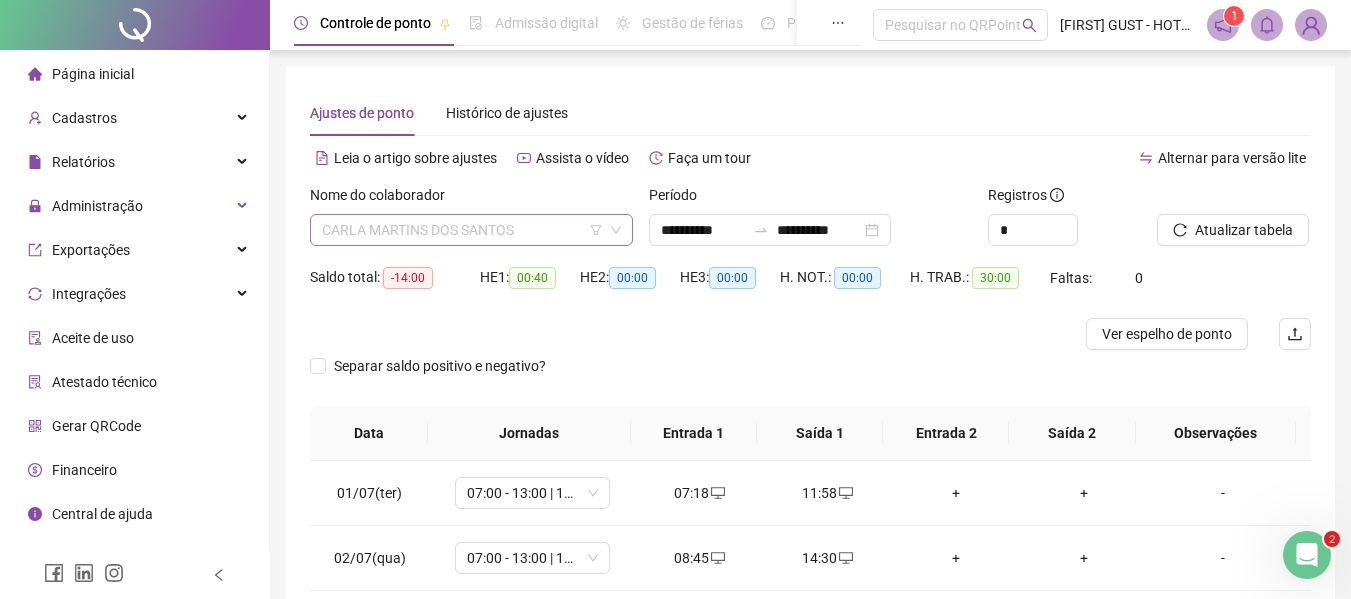 click on "CARLA MARTINS DOS SANTOS" at bounding box center (471, 230) 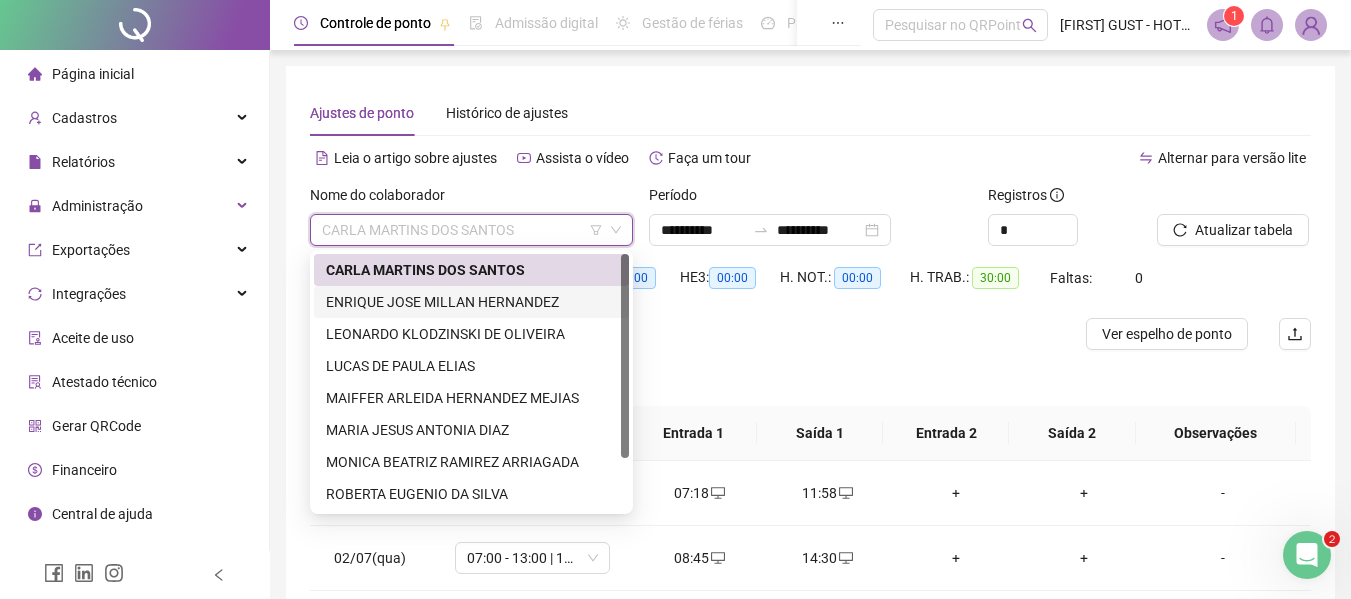 click on "ENRIQUE JOSE MILLAN HERNANDEZ" at bounding box center [471, 302] 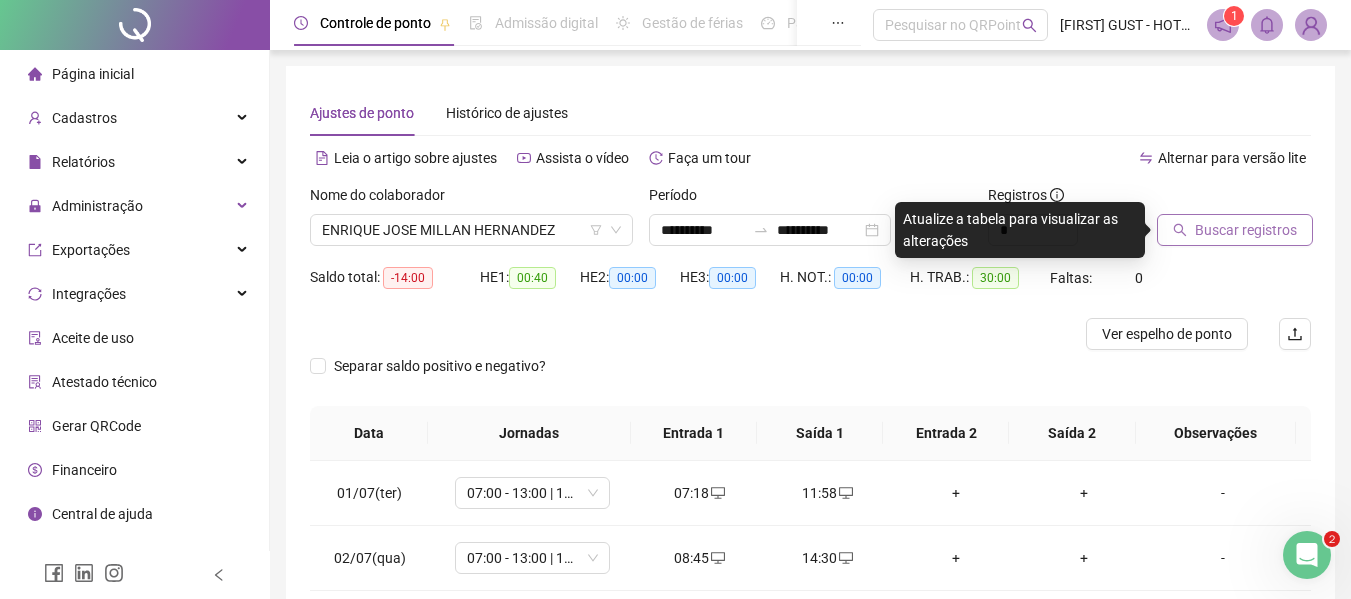 click on "Buscar registros" at bounding box center [1246, 230] 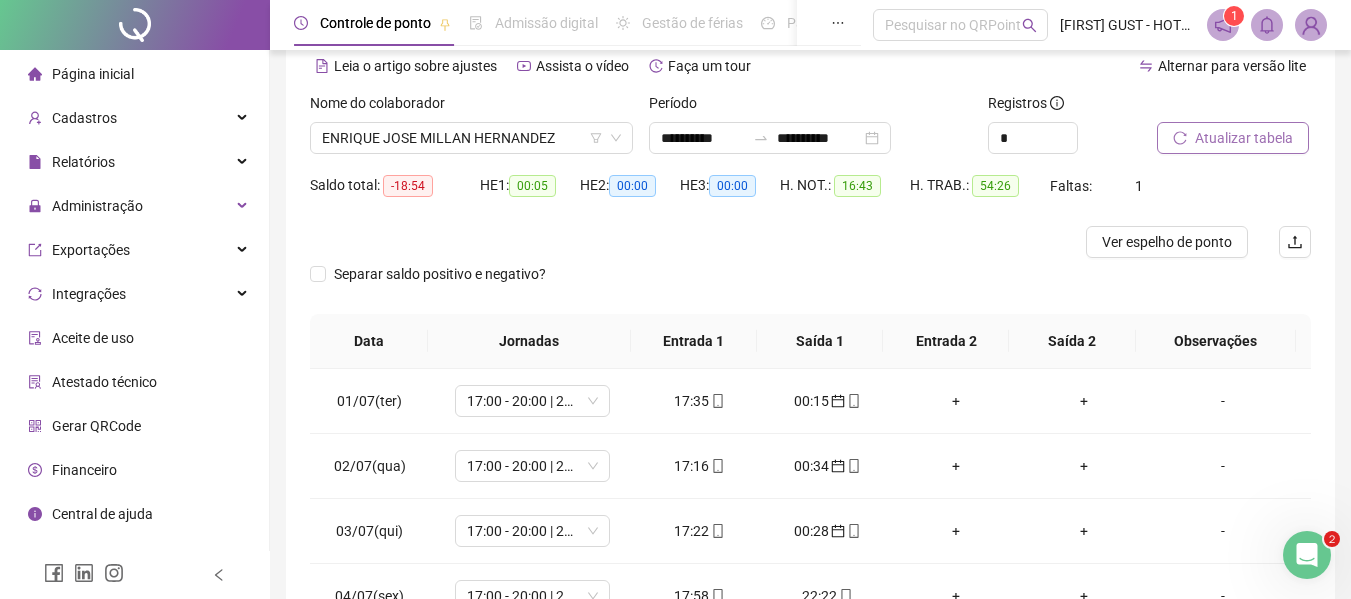 scroll, scrollTop: 399, scrollLeft: 0, axis: vertical 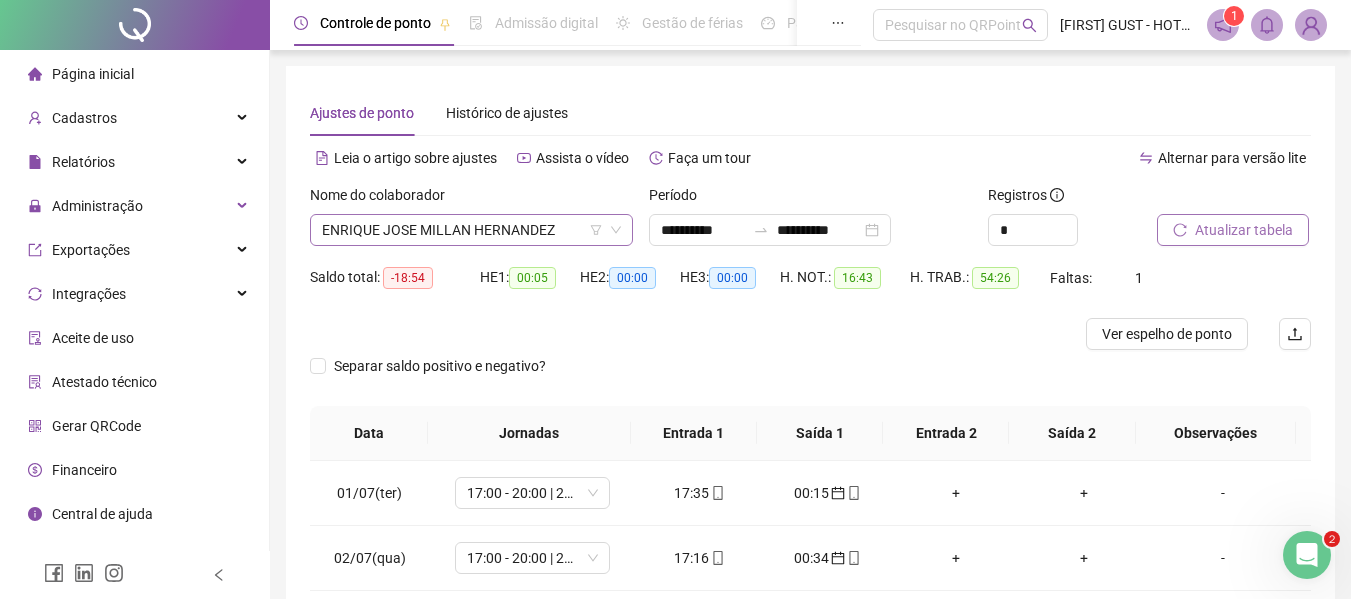 click on "ENRIQUE JOSE MILLAN HERNANDEZ" at bounding box center [471, 230] 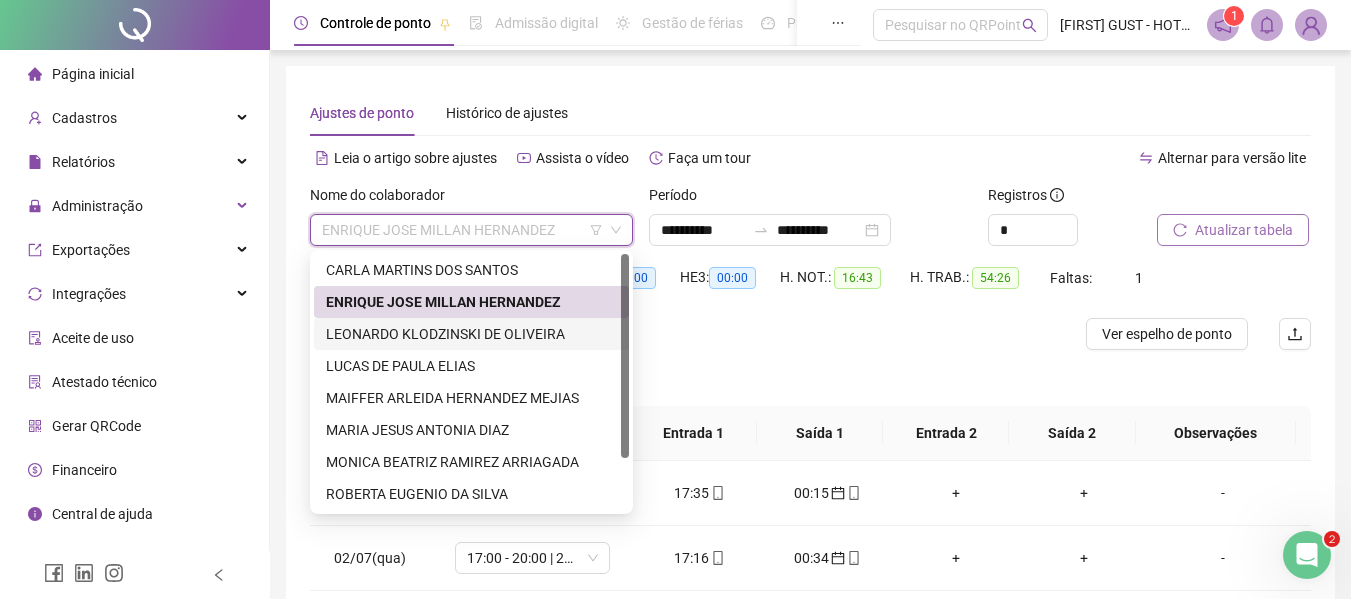 click on "LEONARDO KLODZINSKI DE OLIVEIRA" at bounding box center (471, 334) 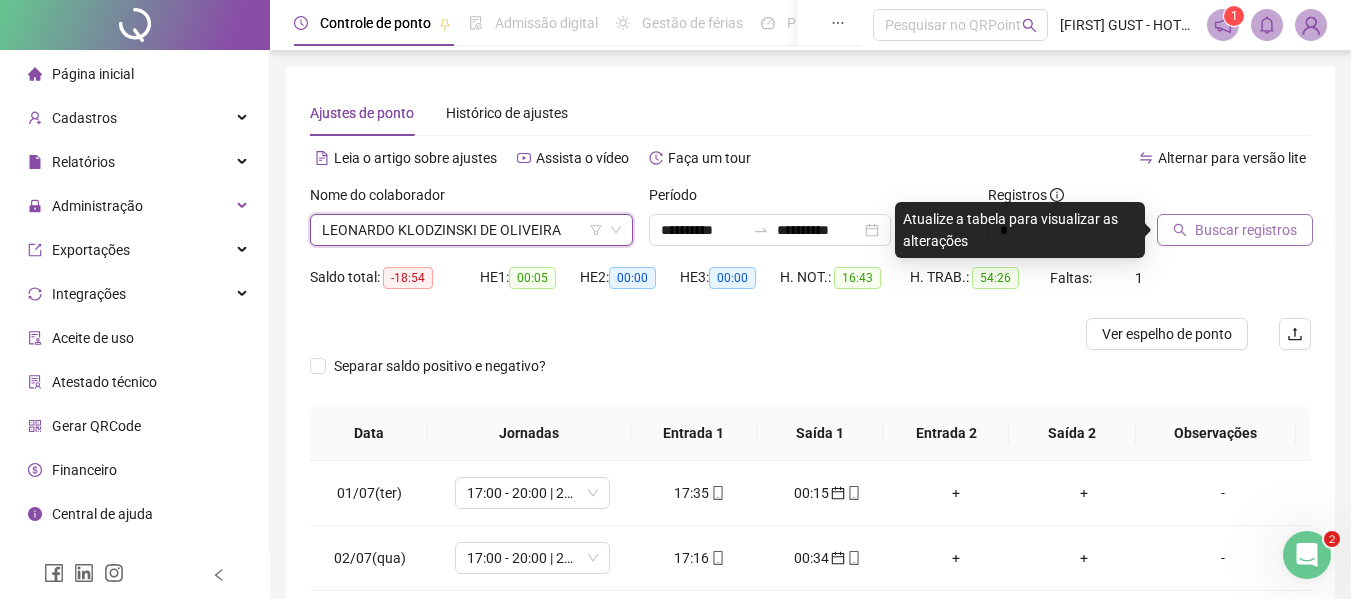 click on "Buscar registros" at bounding box center (1246, 230) 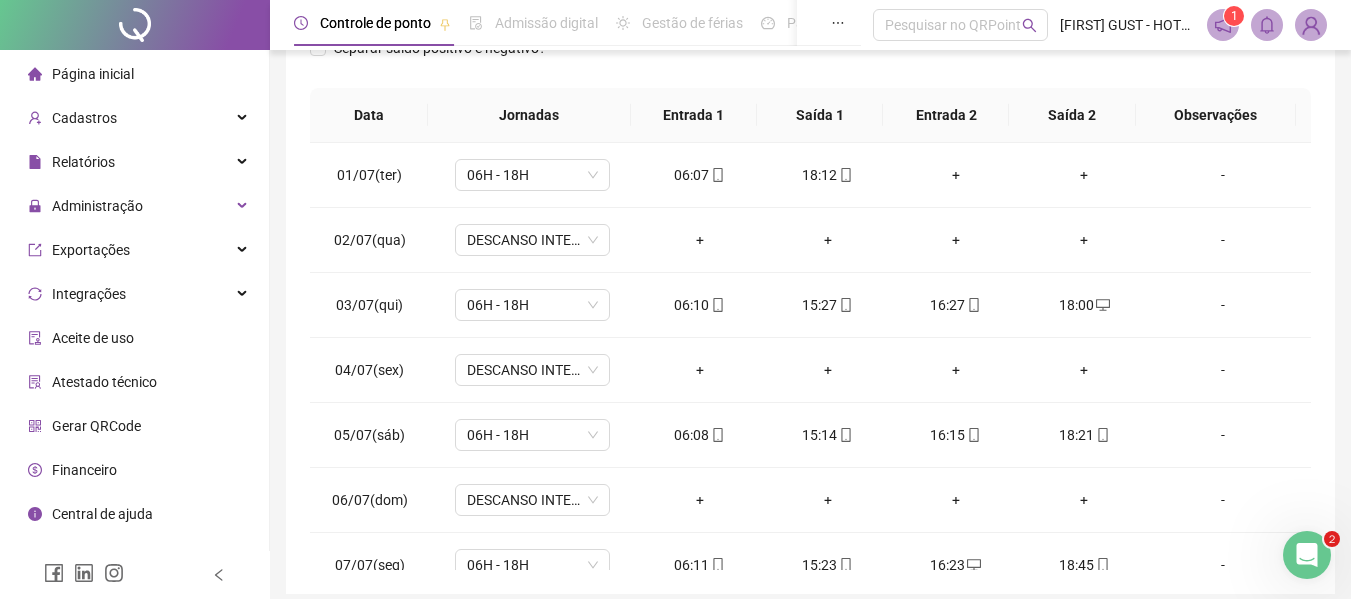 scroll, scrollTop: 399, scrollLeft: 0, axis: vertical 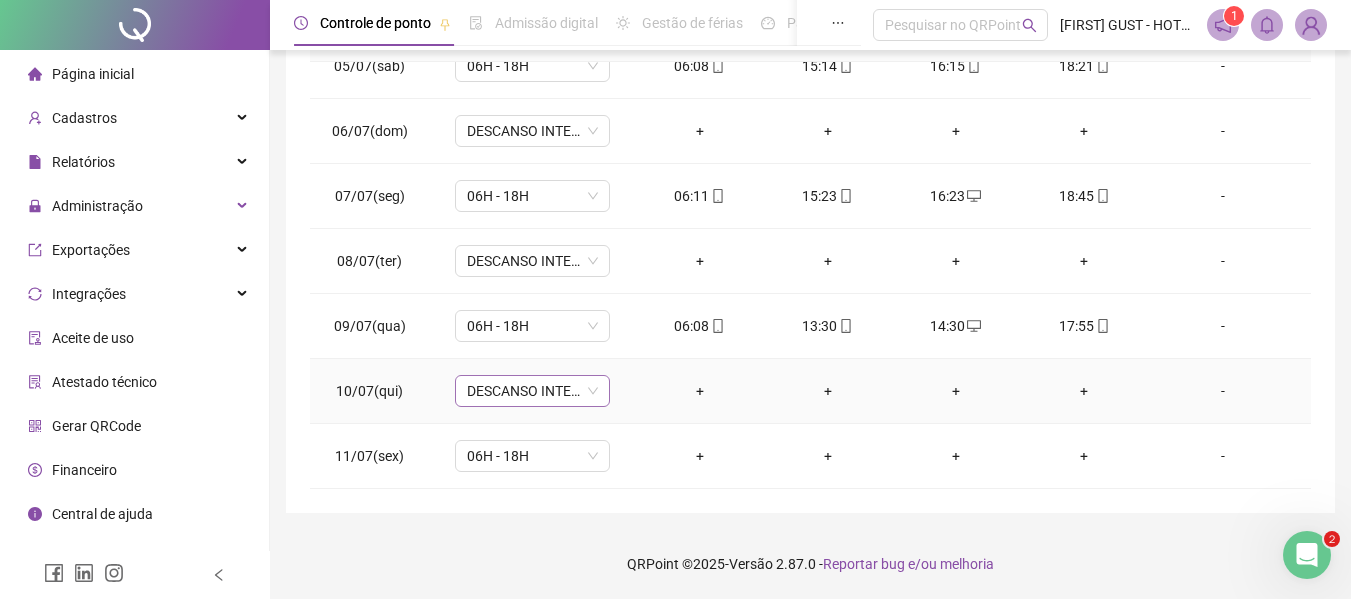 click on "DESCANSO INTER-JORNADA" at bounding box center (532, 391) 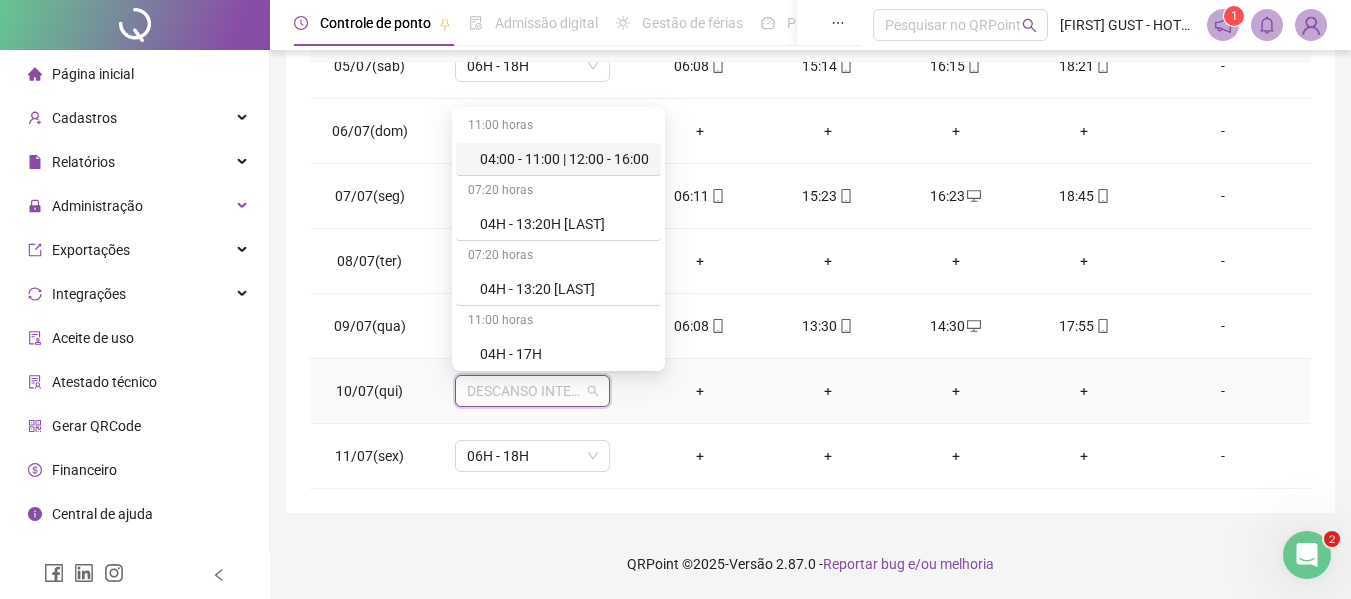 type on "*" 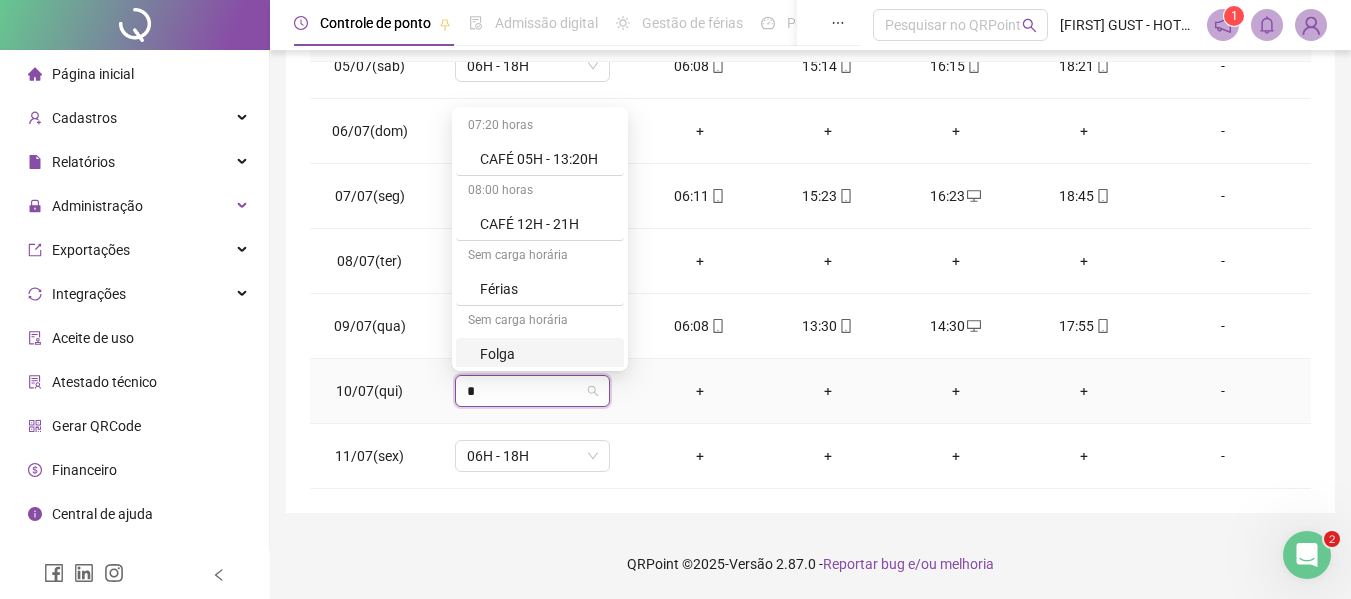click on "Folga" at bounding box center (546, 354) 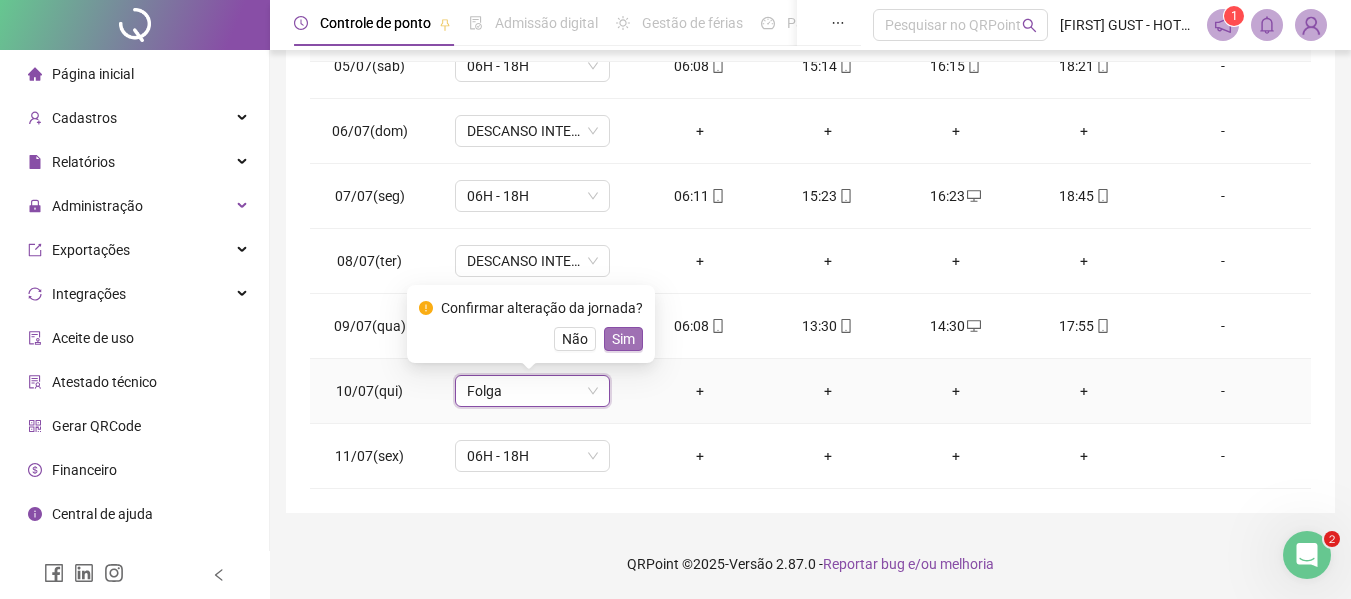click on "Sim" at bounding box center [623, 339] 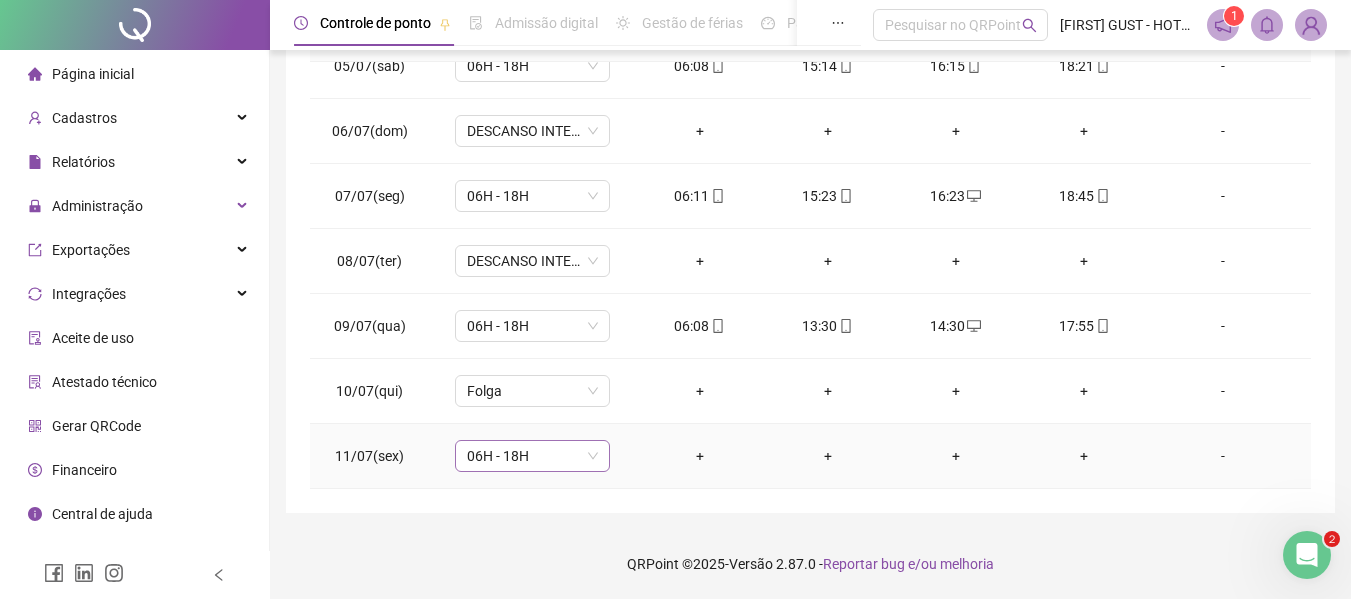 click on "06H - 18H" at bounding box center [532, 456] 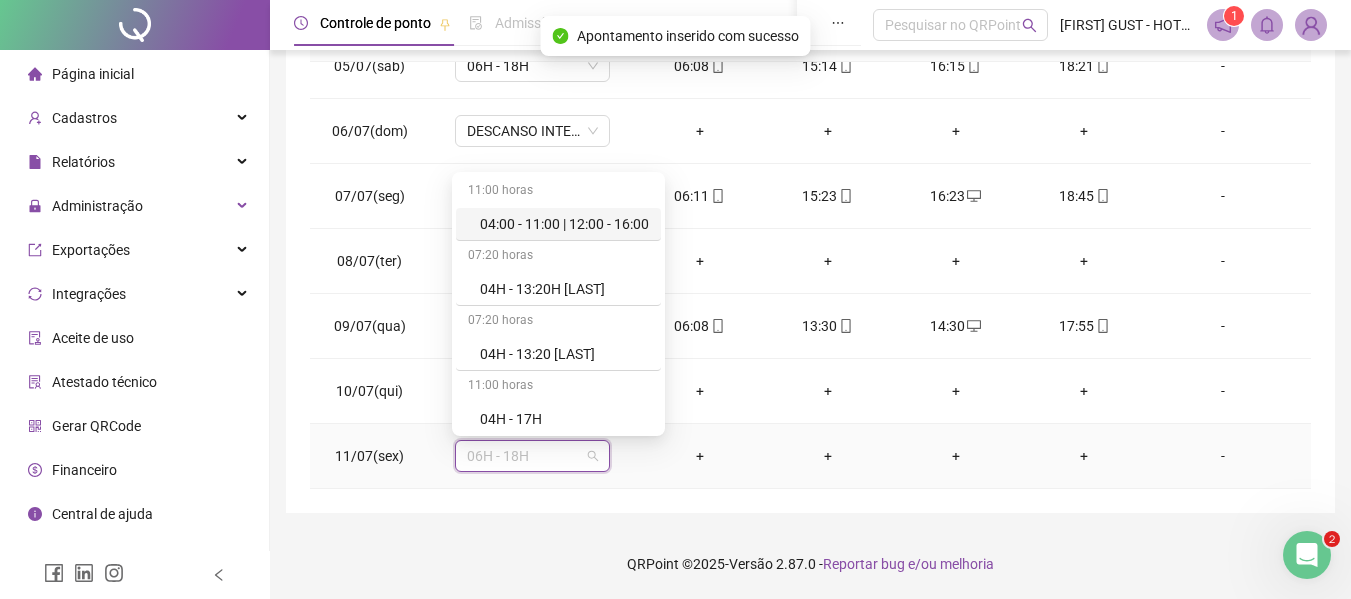 type on "*" 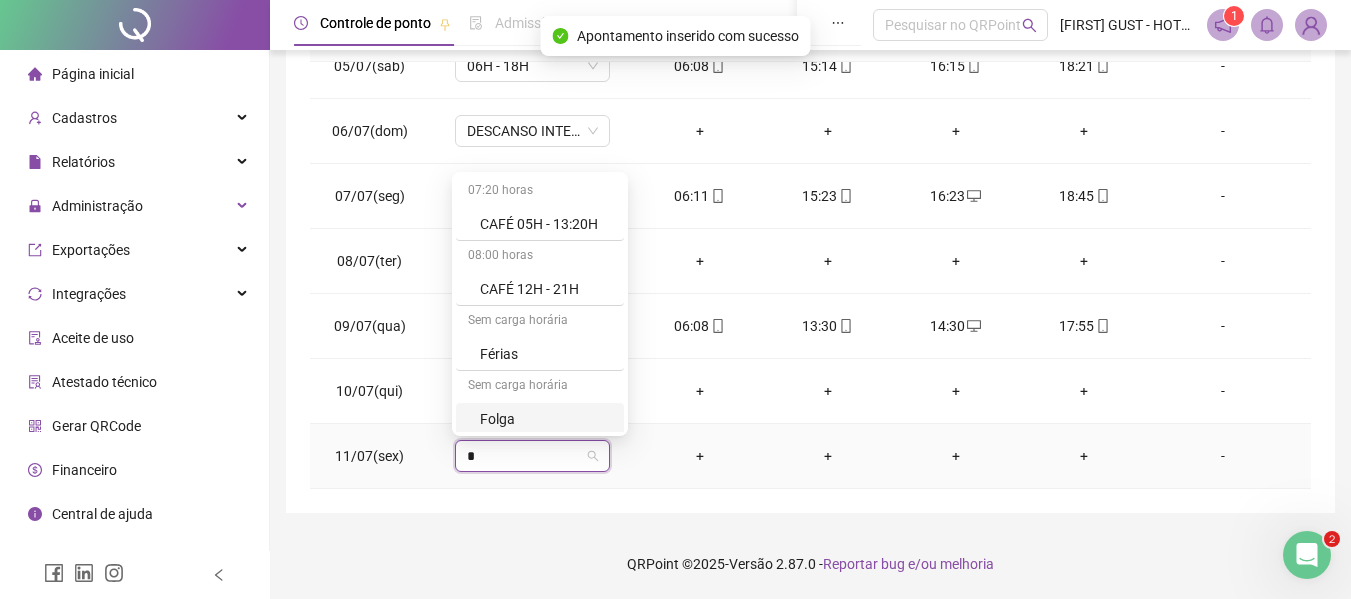 click on "Folga" at bounding box center (546, 419) 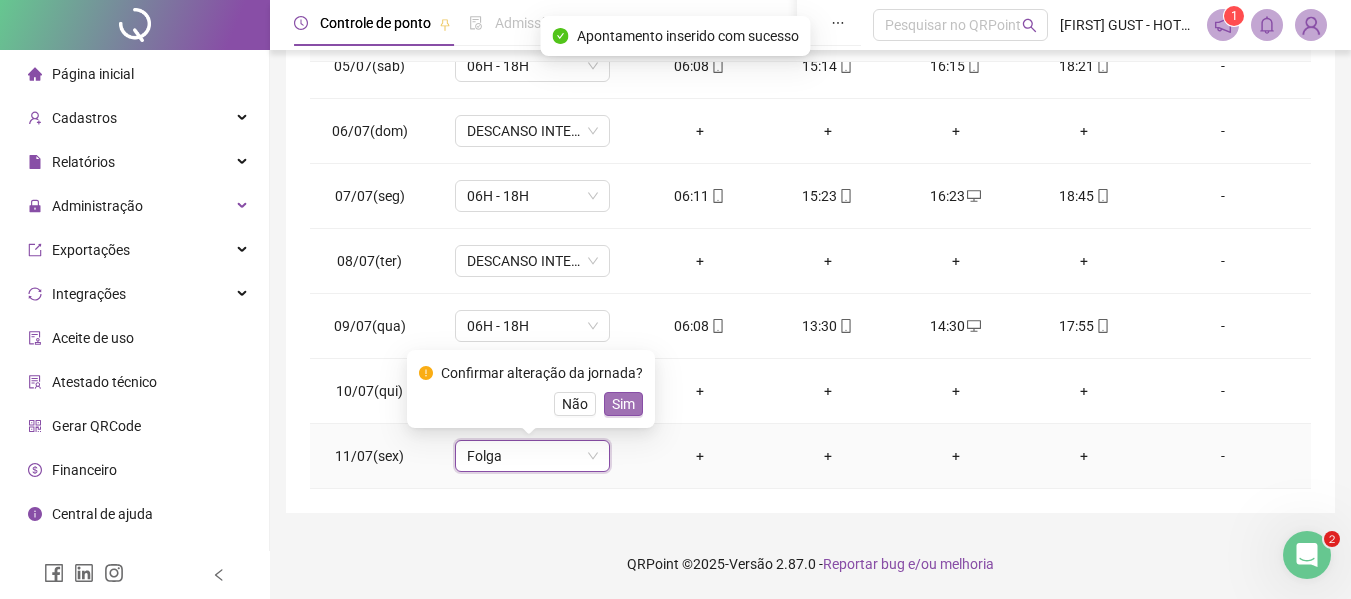 click on "Sim" at bounding box center (623, 404) 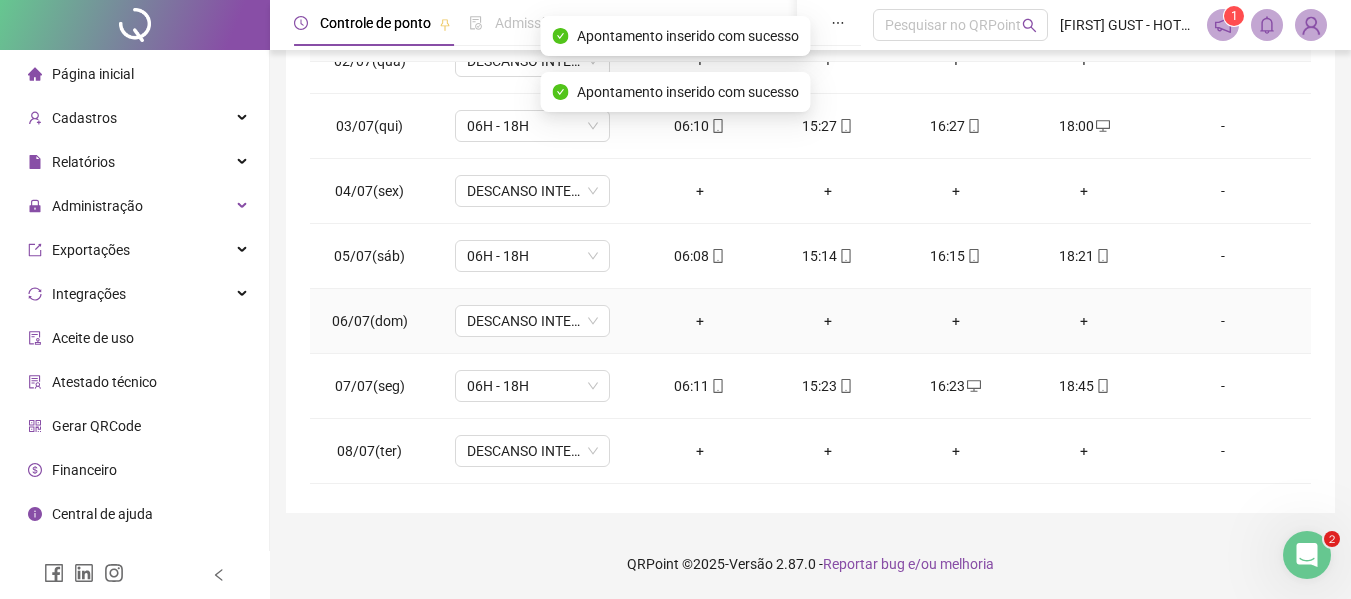 scroll, scrollTop: 0, scrollLeft: 0, axis: both 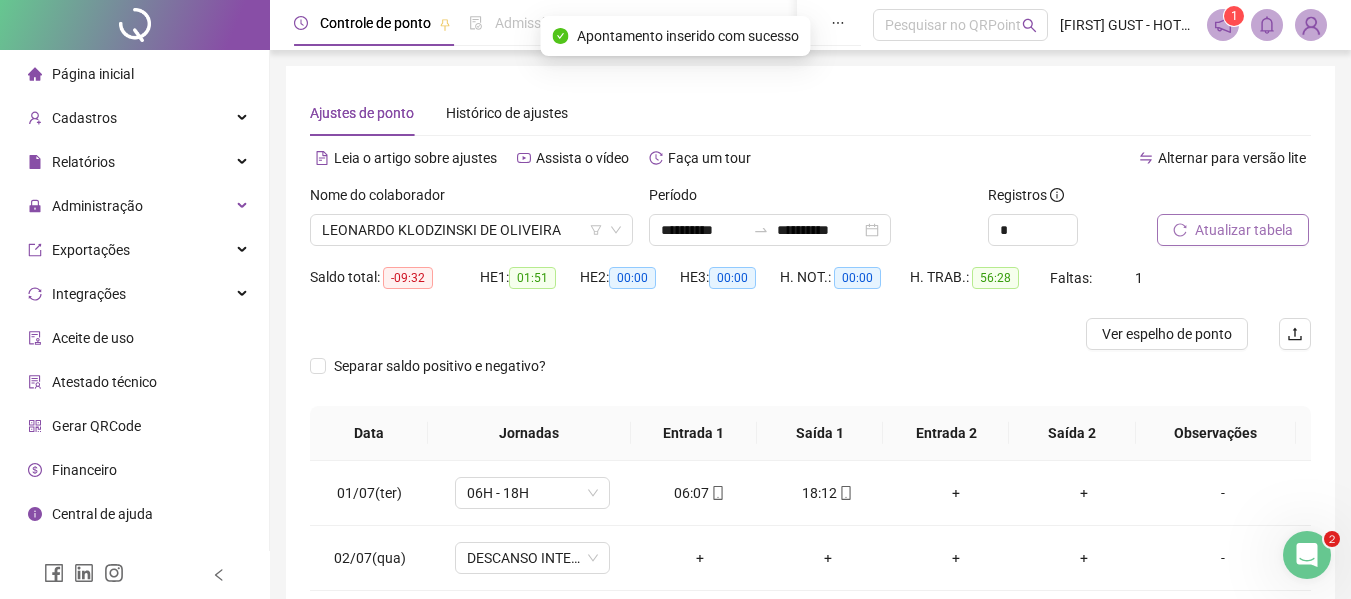 click on "Atualizar tabela" at bounding box center (1244, 230) 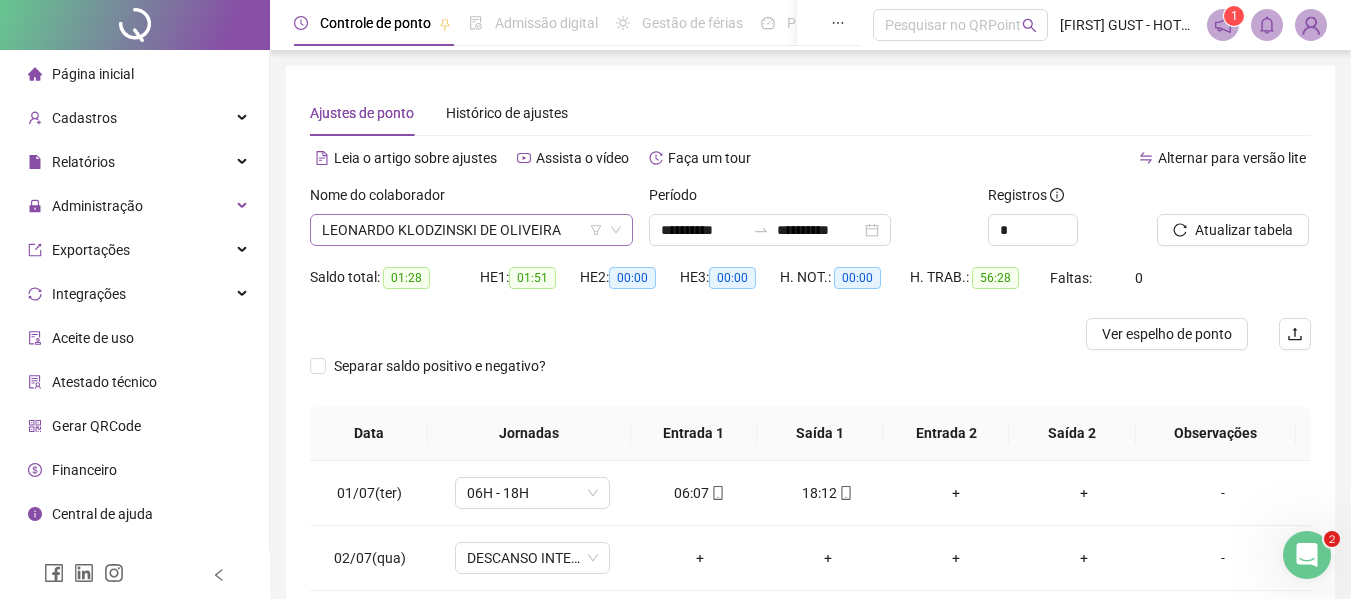 click on "LEONARDO KLODZINSKI DE OLIVEIRA" at bounding box center (471, 230) 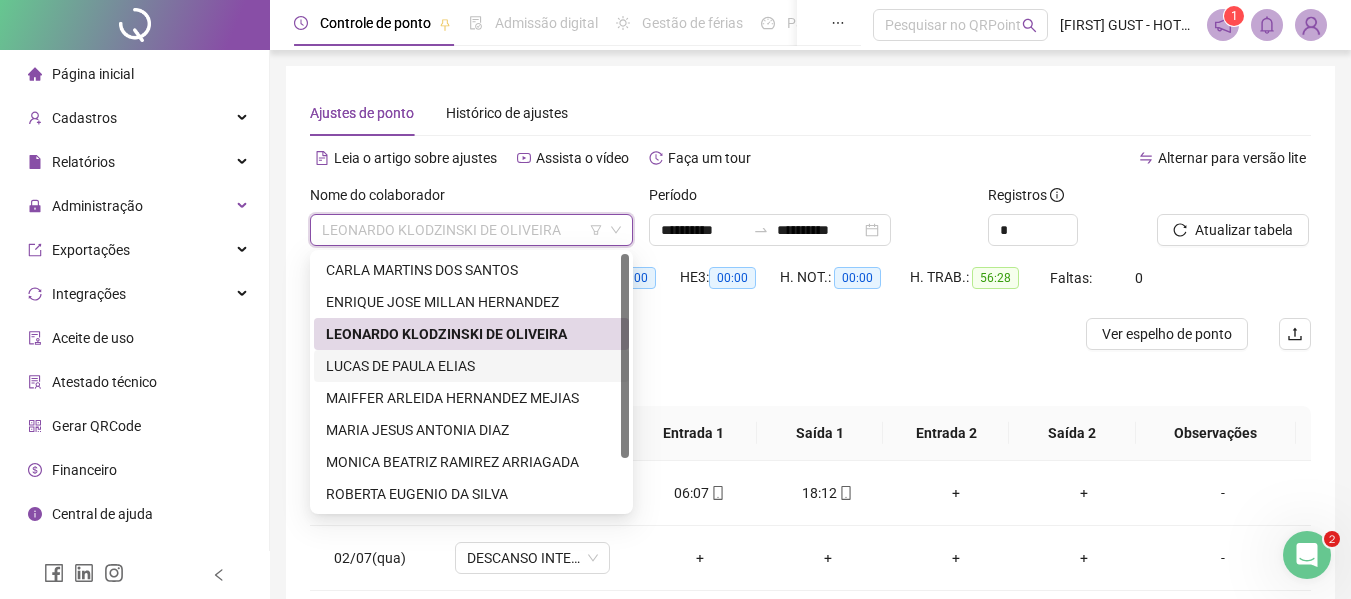 click on "LUCAS DE PAULA ELIAS" at bounding box center (471, 366) 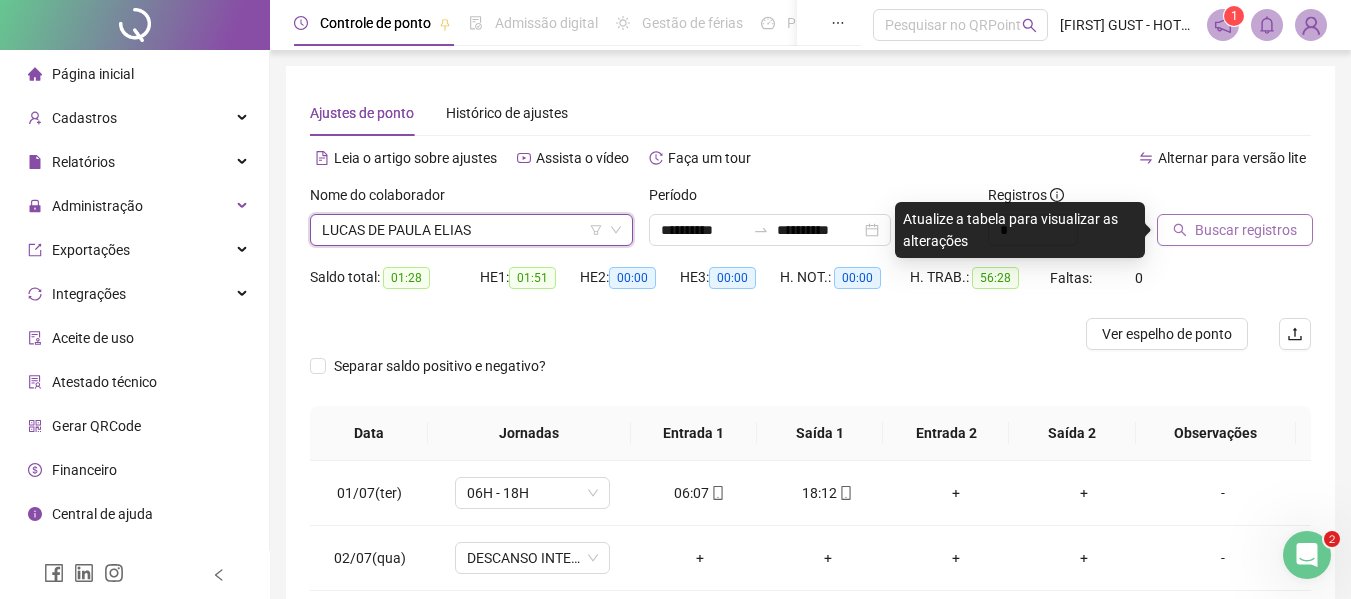 click on "Buscar registros" at bounding box center (1246, 230) 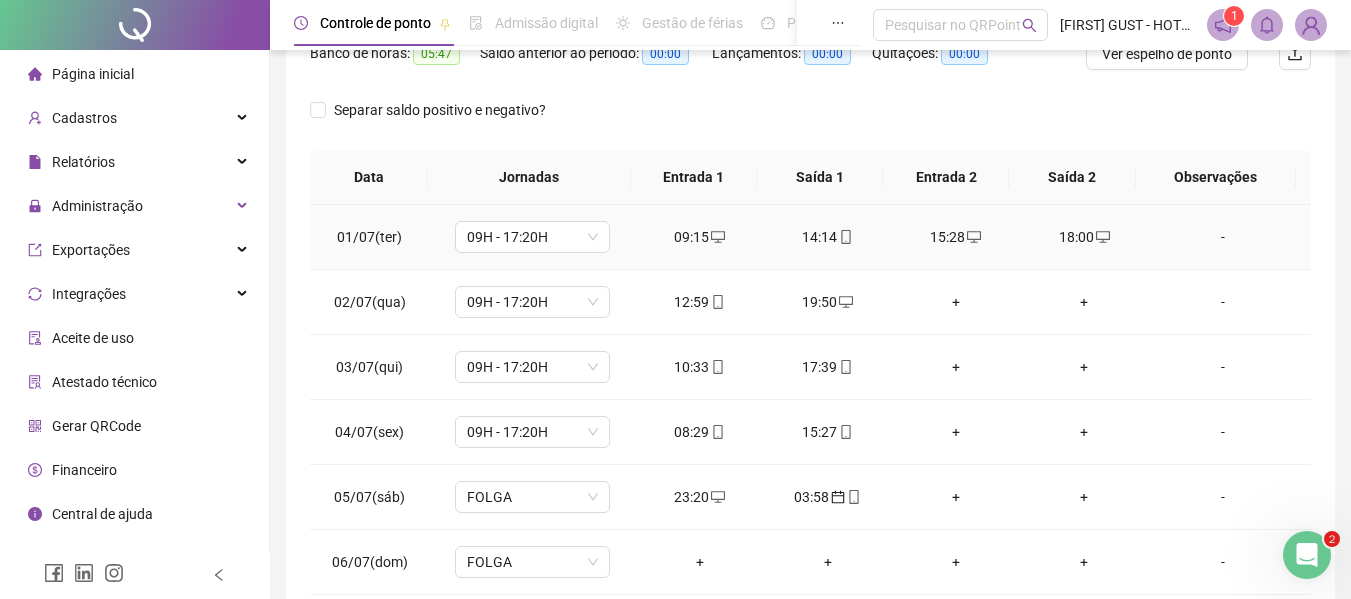 scroll, scrollTop: 423, scrollLeft: 0, axis: vertical 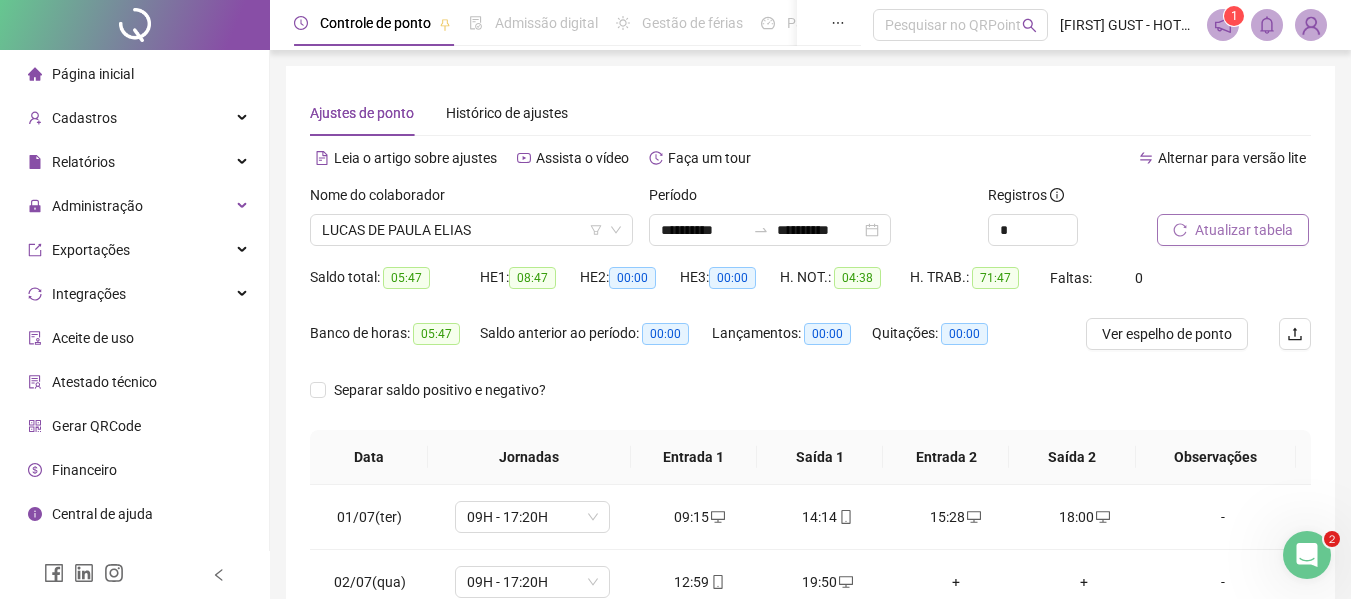 click on "Atualizar tabela" at bounding box center (1244, 230) 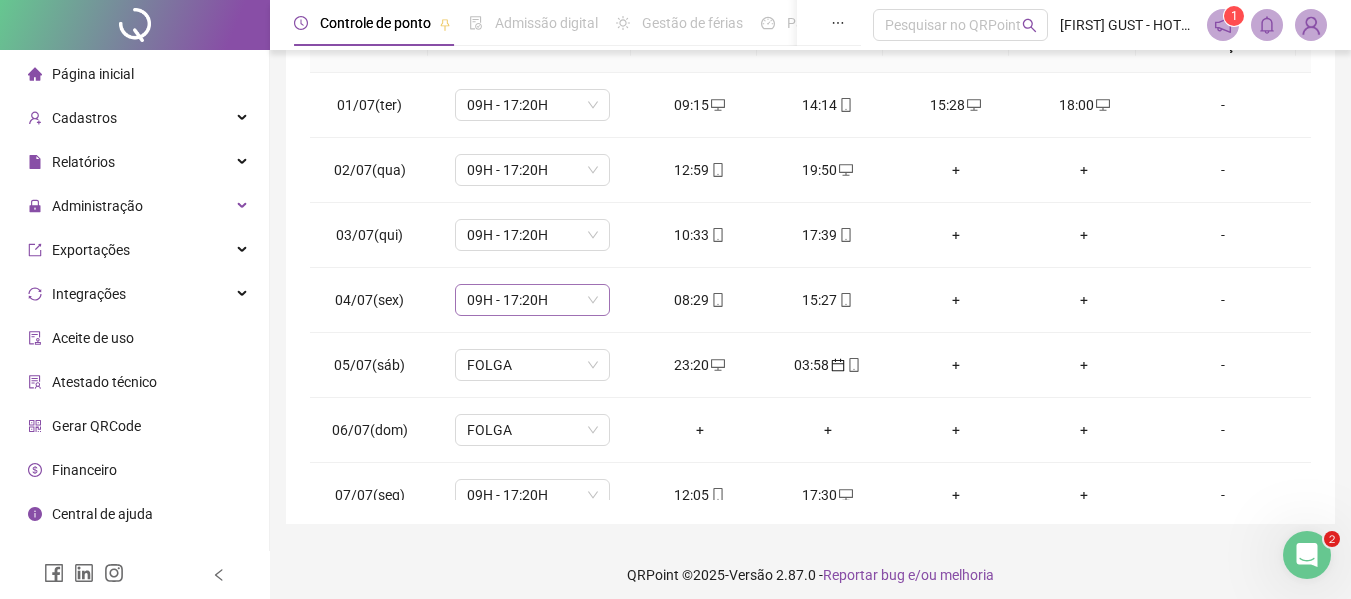 scroll, scrollTop: 423, scrollLeft: 0, axis: vertical 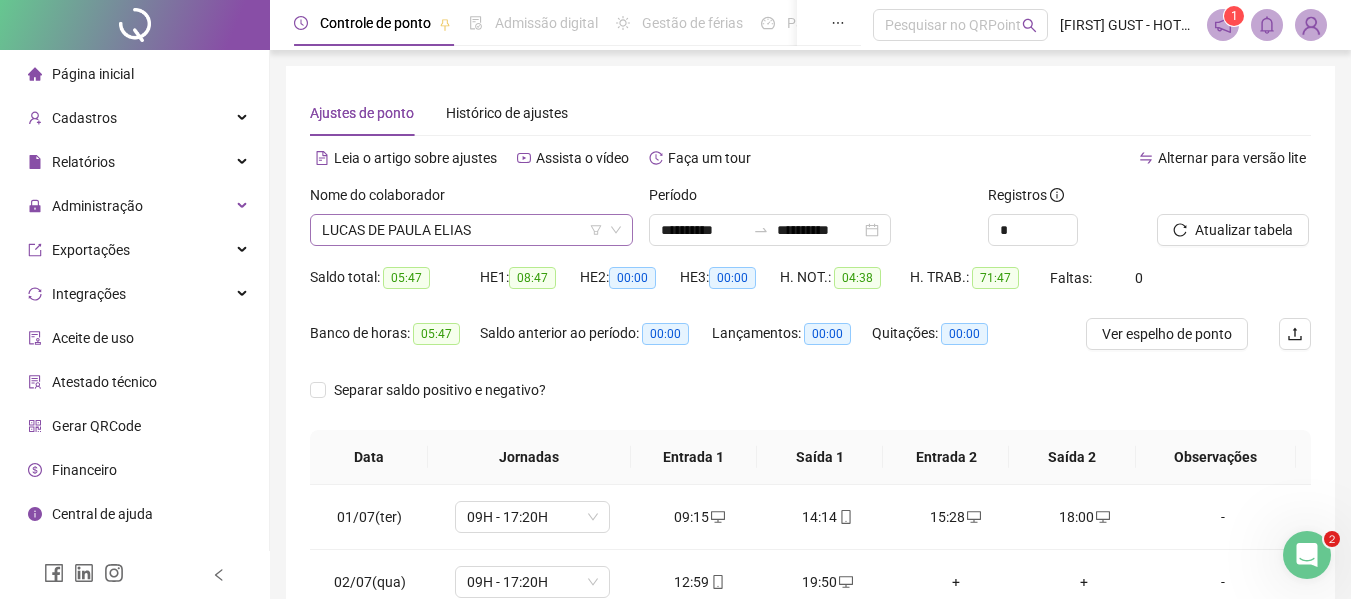 click on "LUCAS DE PAULA ELIAS" at bounding box center [471, 230] 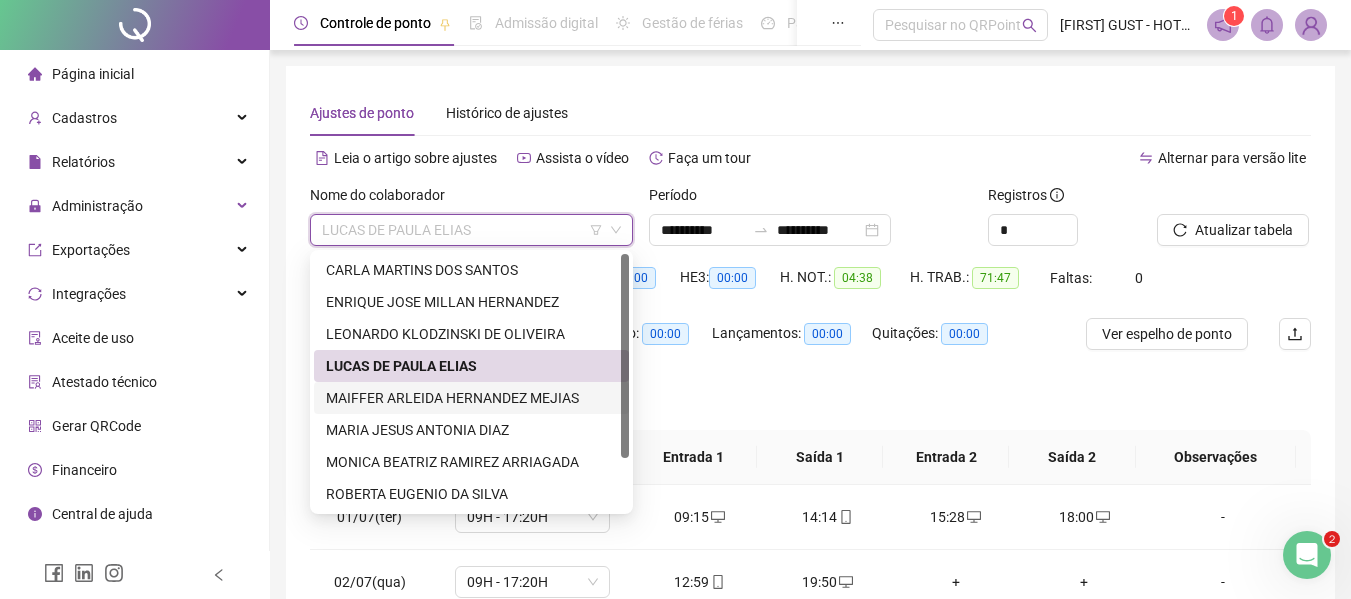 click on "MAIFFER ARLEIDA HERNANDEZ MEJIAS" at bounding box center [471, 398] 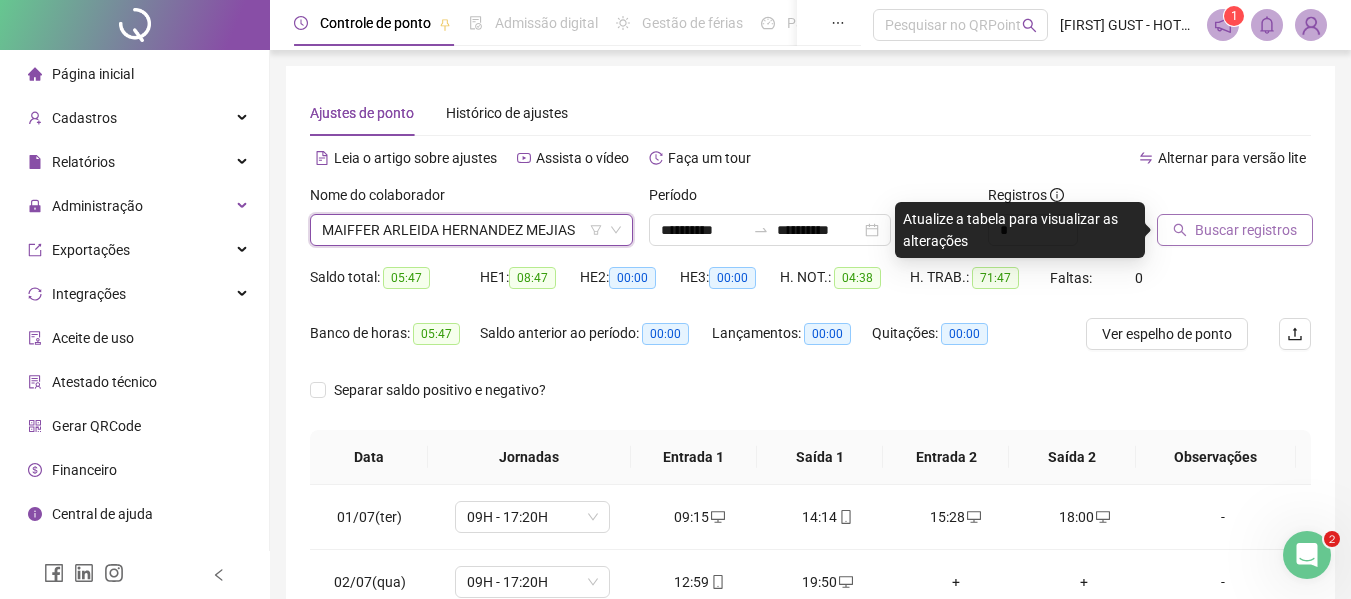 click on "Buscar registros" at bounding box center [1235, 230] 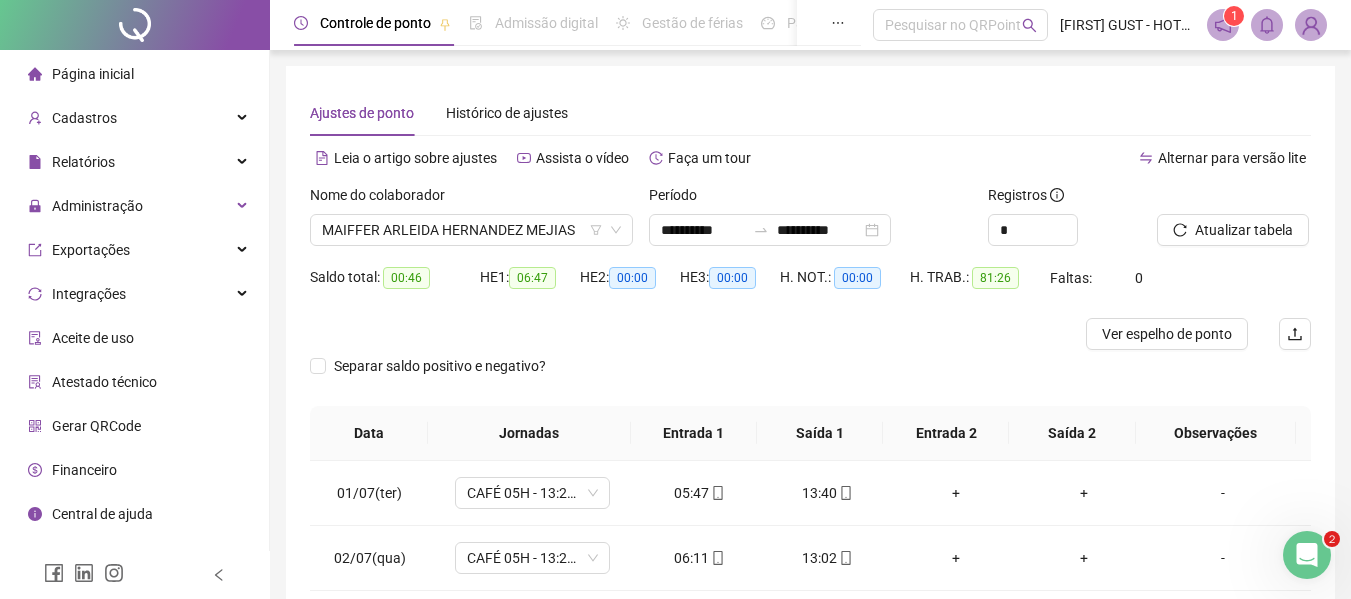 scroll, scrollTop: 399, scrollLeft: 0, axis: vertical 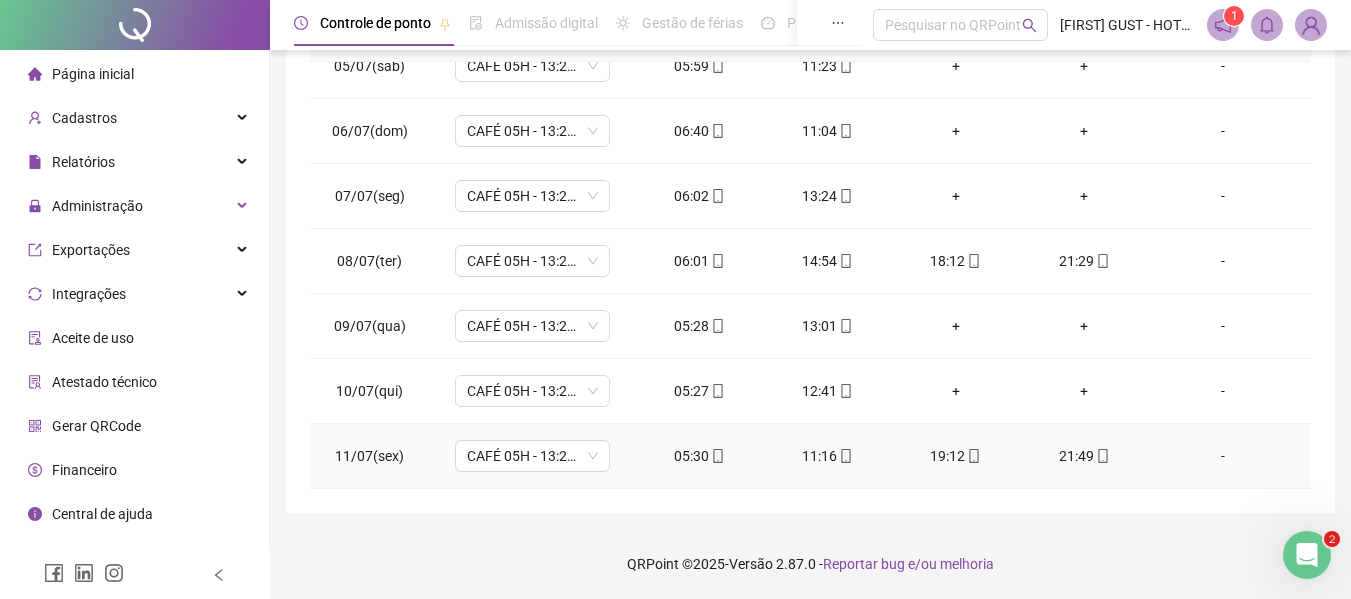 click 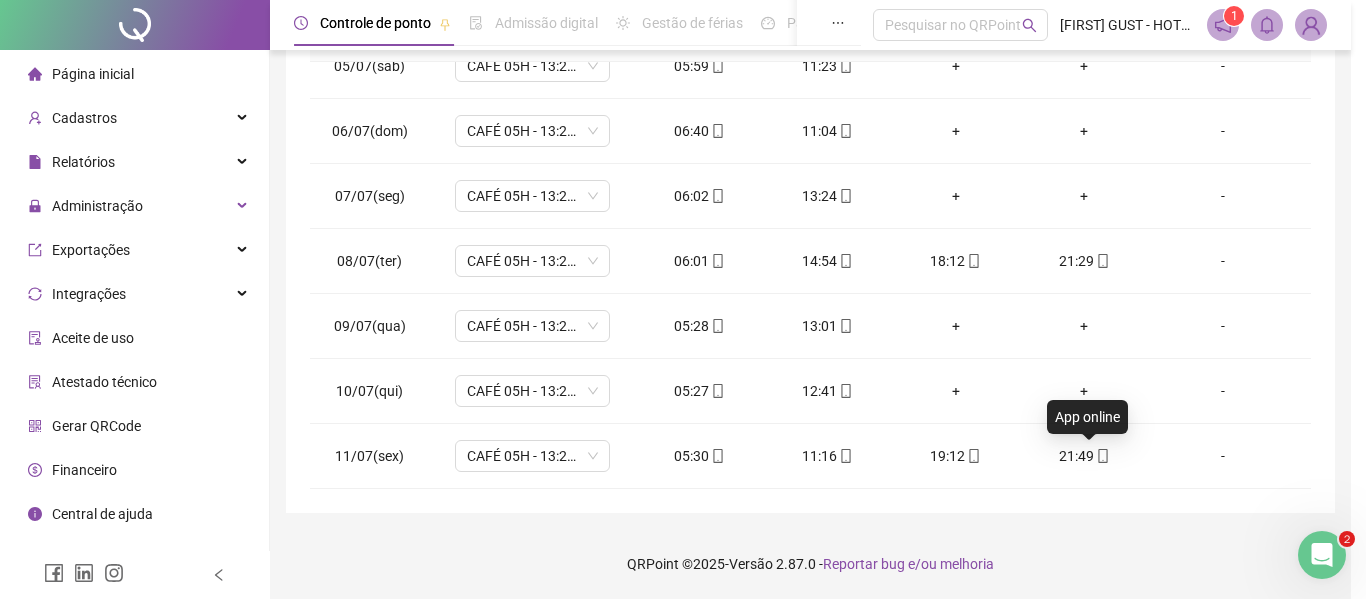 type on "**********" 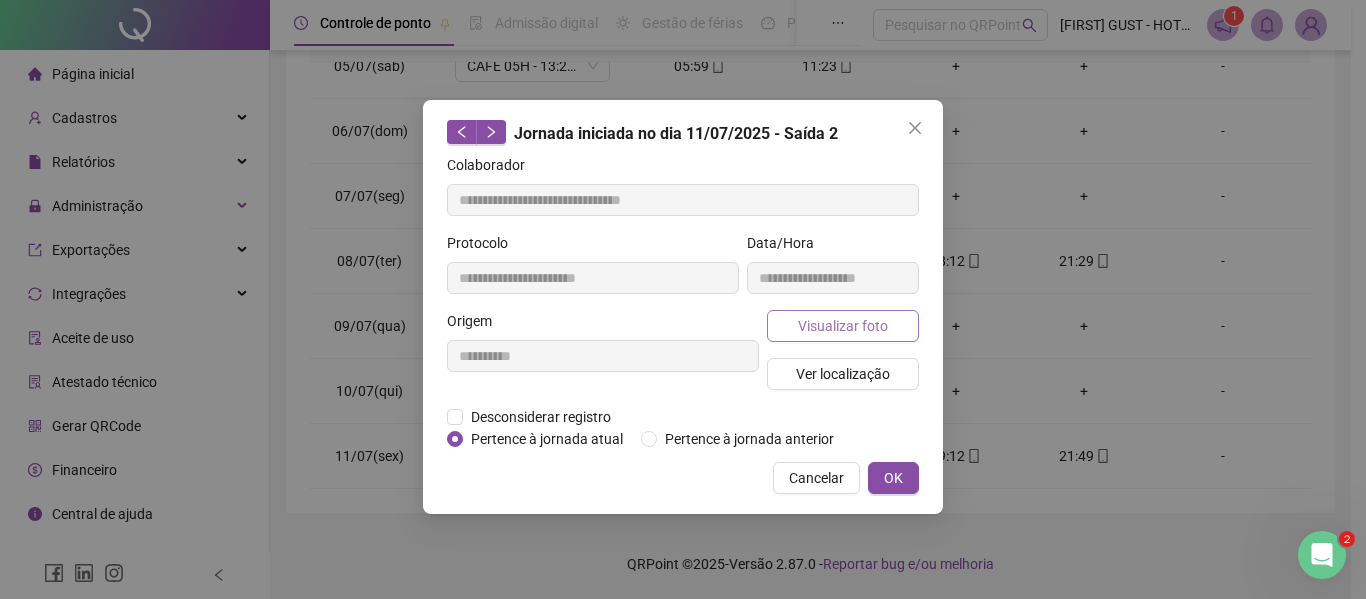 click on "Visualizar foto" at bounding box center (843, 326) 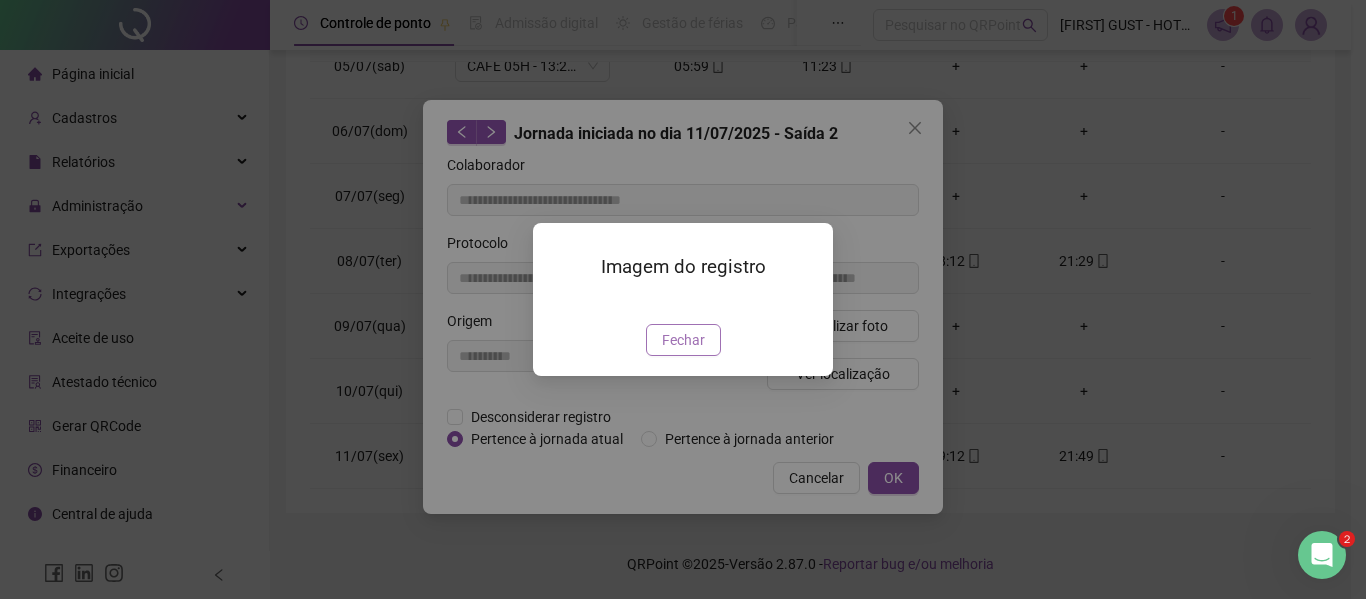 click on "Fechar" at bounding box center [683, 340] 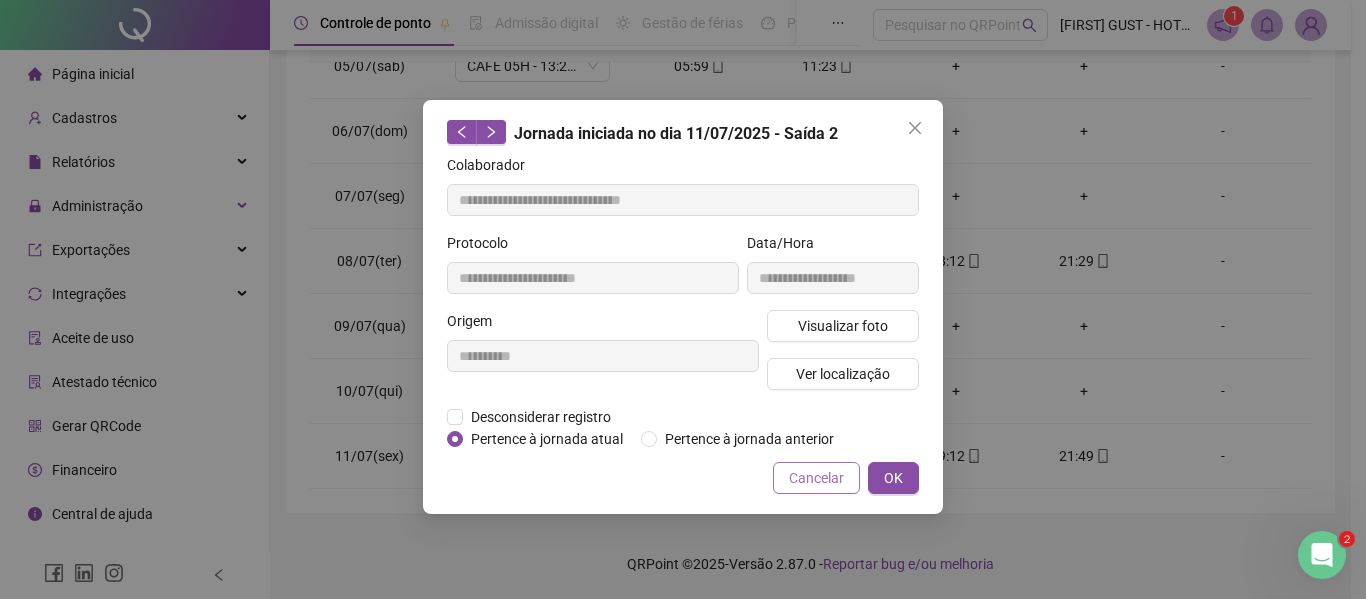 click on "Cancelar" at bounding box center (816, 478) 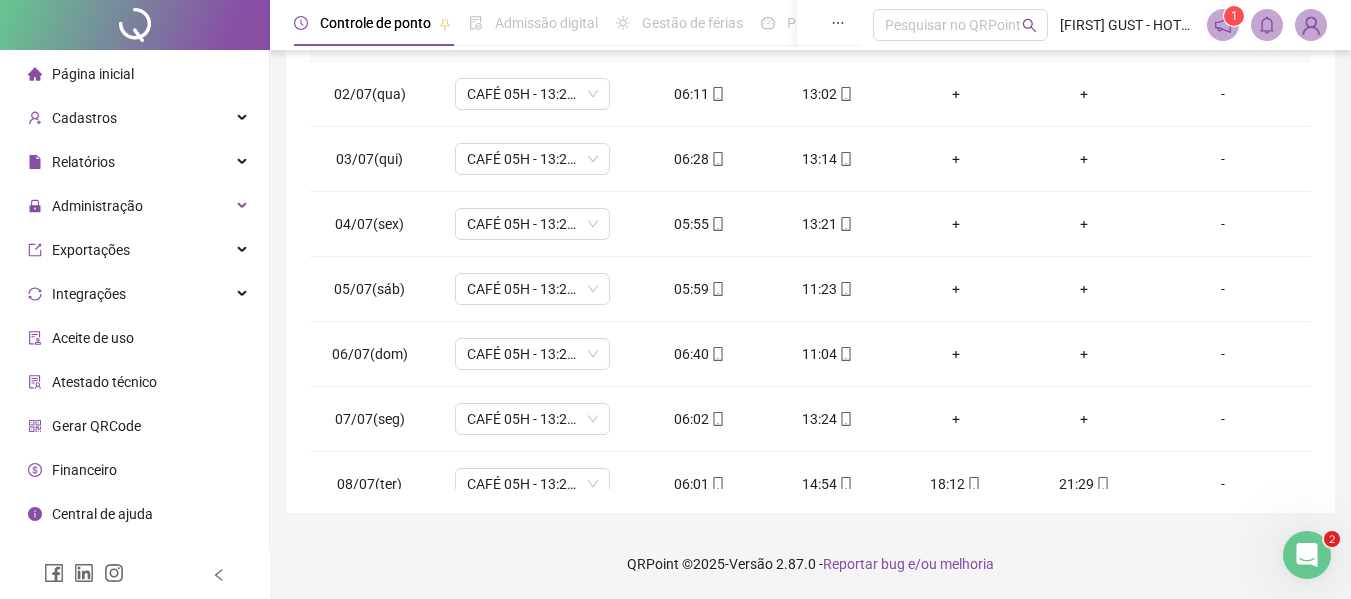 scroll, scrollTop: 0, scrollLeft: 0, axis: both 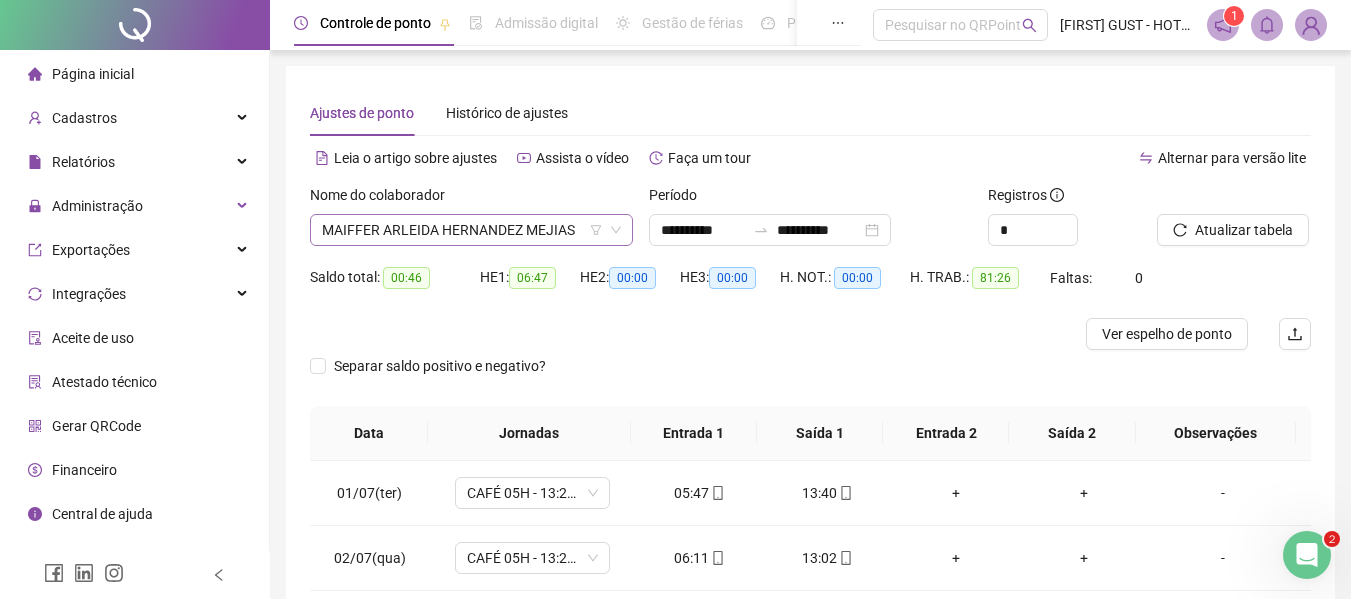click on "MAIFFER ARLEIDA HERNANDEZ MEJIAS" at bounding box center [471, 230] 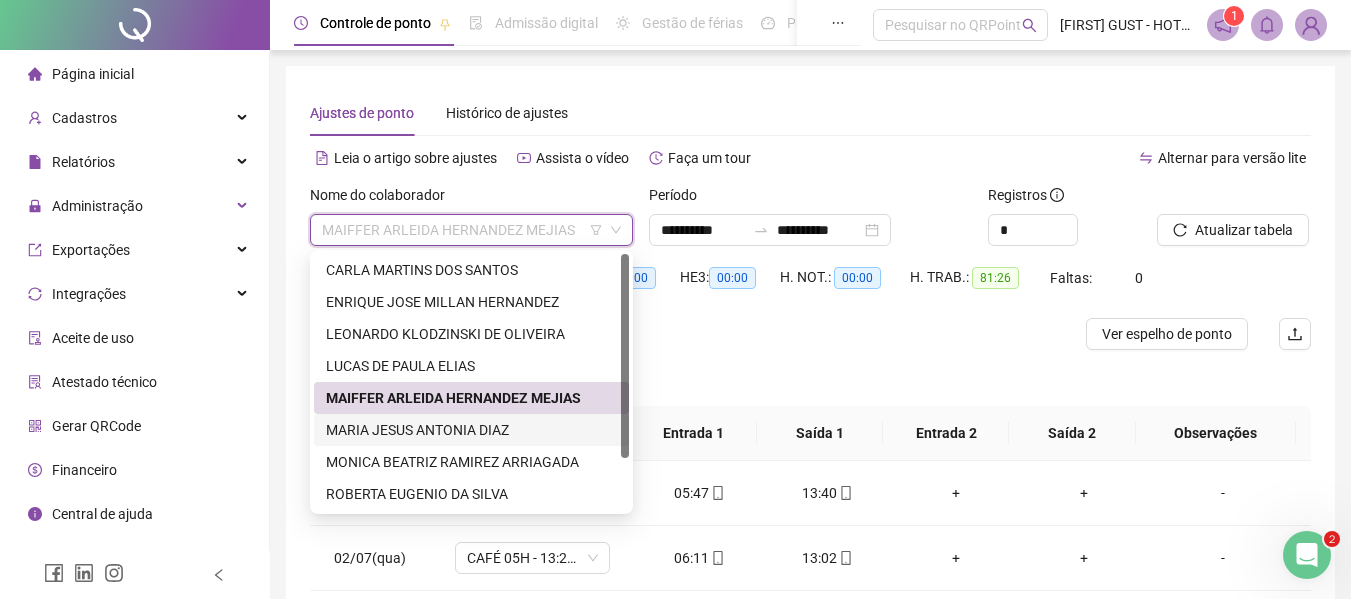 click on "MARIA JESUS ANTONIA DIAZ" at bounding box center (471, 430) 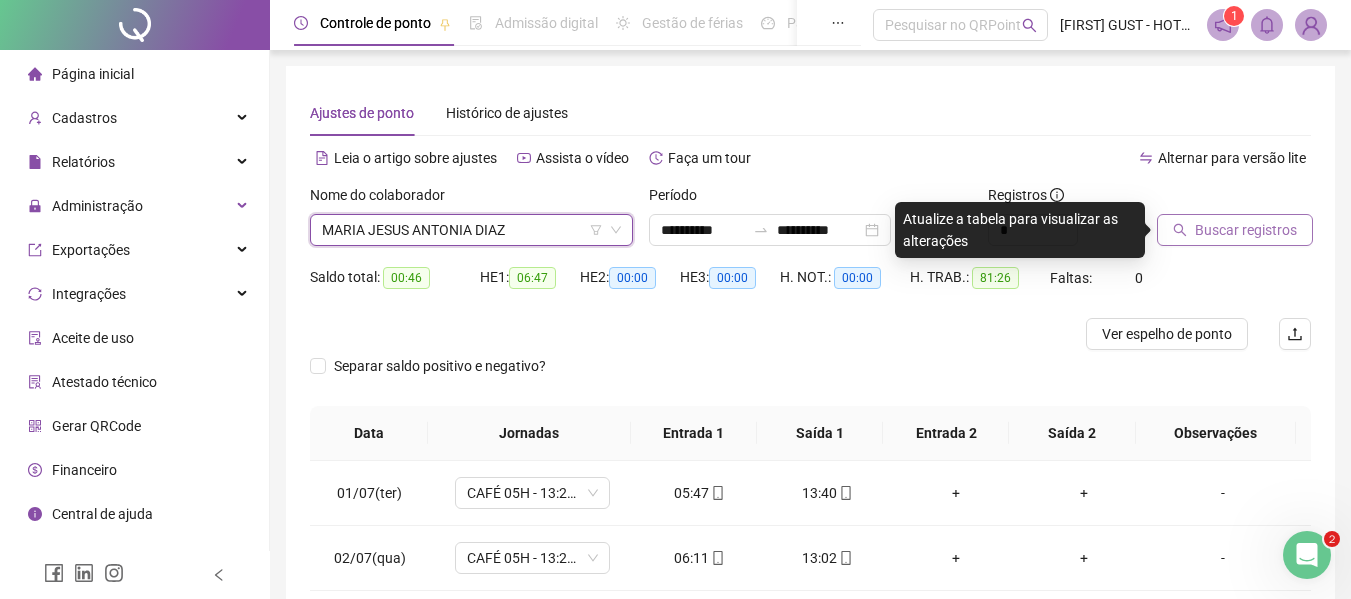 click on "Buscar registros" at bounding box center [1235, 230] 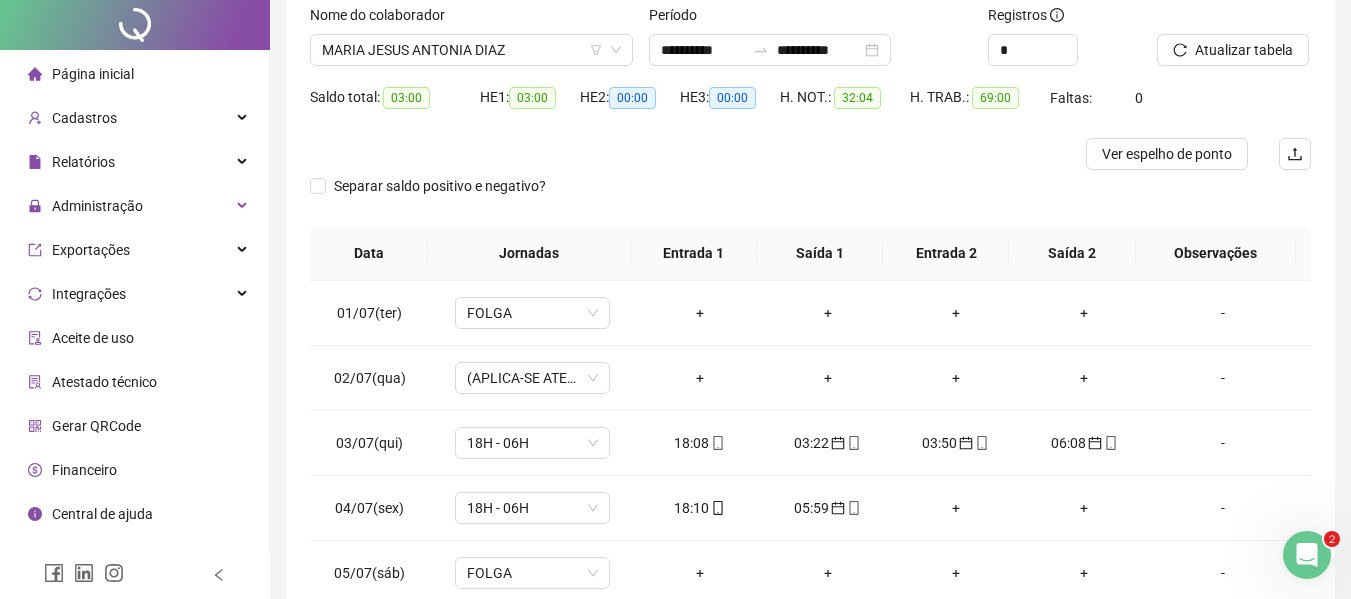 scroll, scrollTop: 399, scrollLeft: 0, axis: vertical 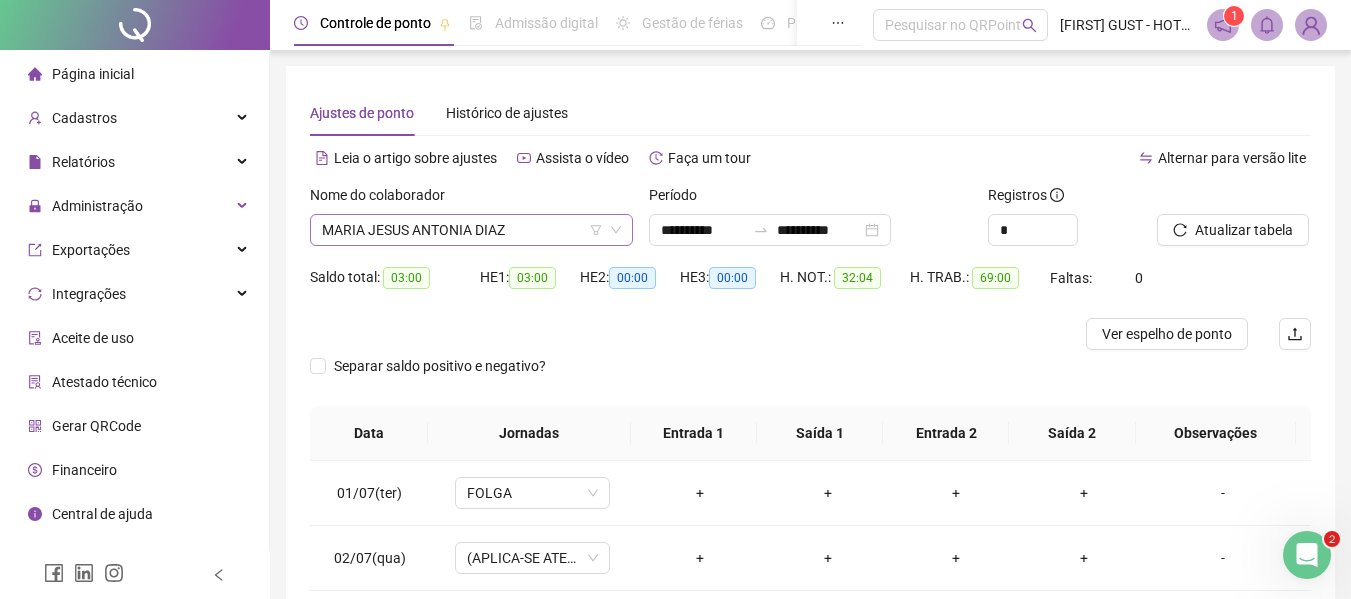 click on "MARIA JESUS ANTONIA DIAZ" at bounding box center (471, 230) 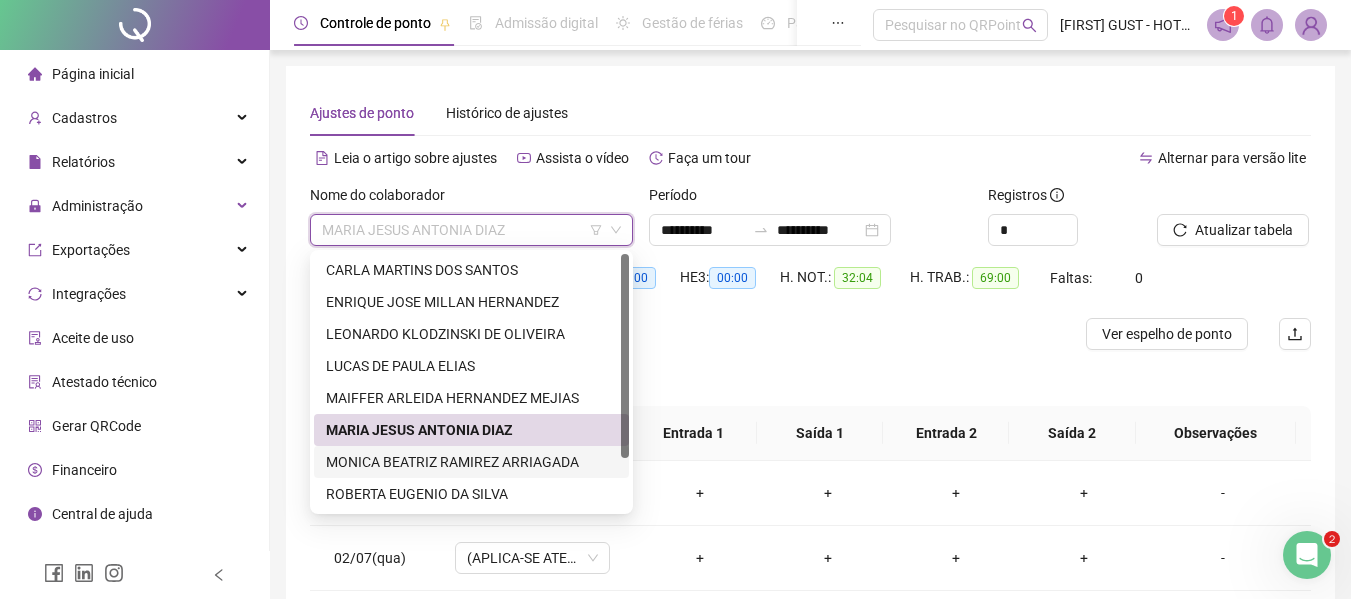 click on "MONICA BEATRIZ RAMIREZ ARRIAGADA" at bounding box center (471, 462) 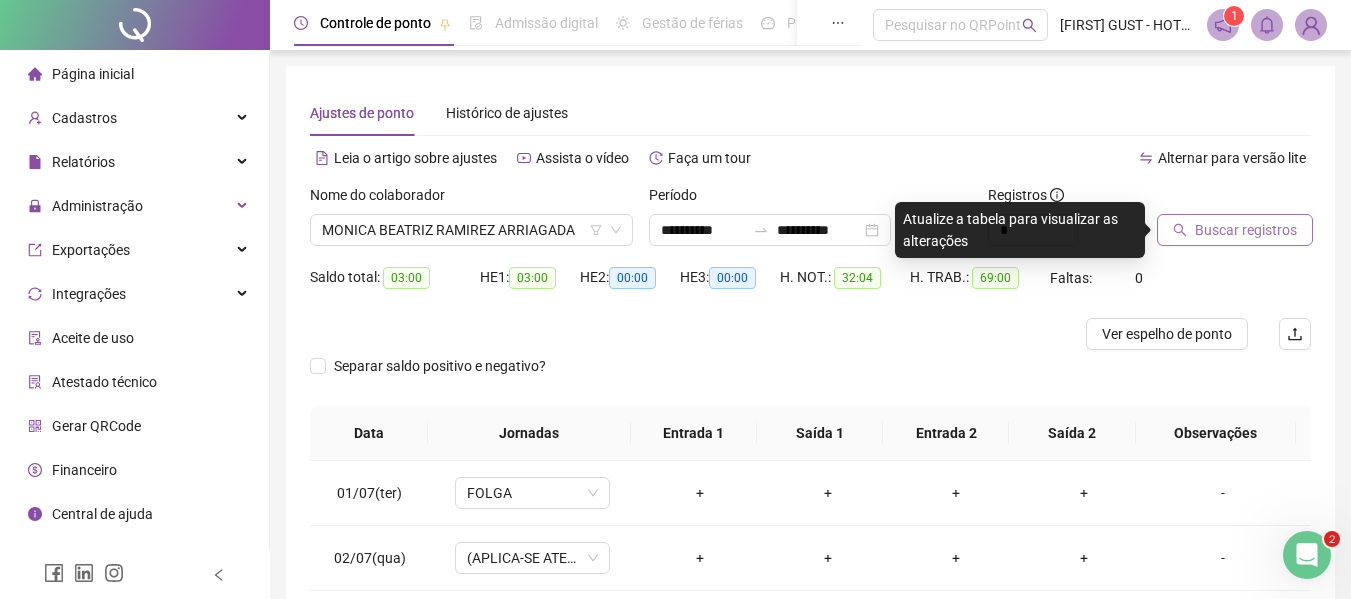 click on "Buscar registros" at bounding box center (1246, 230) 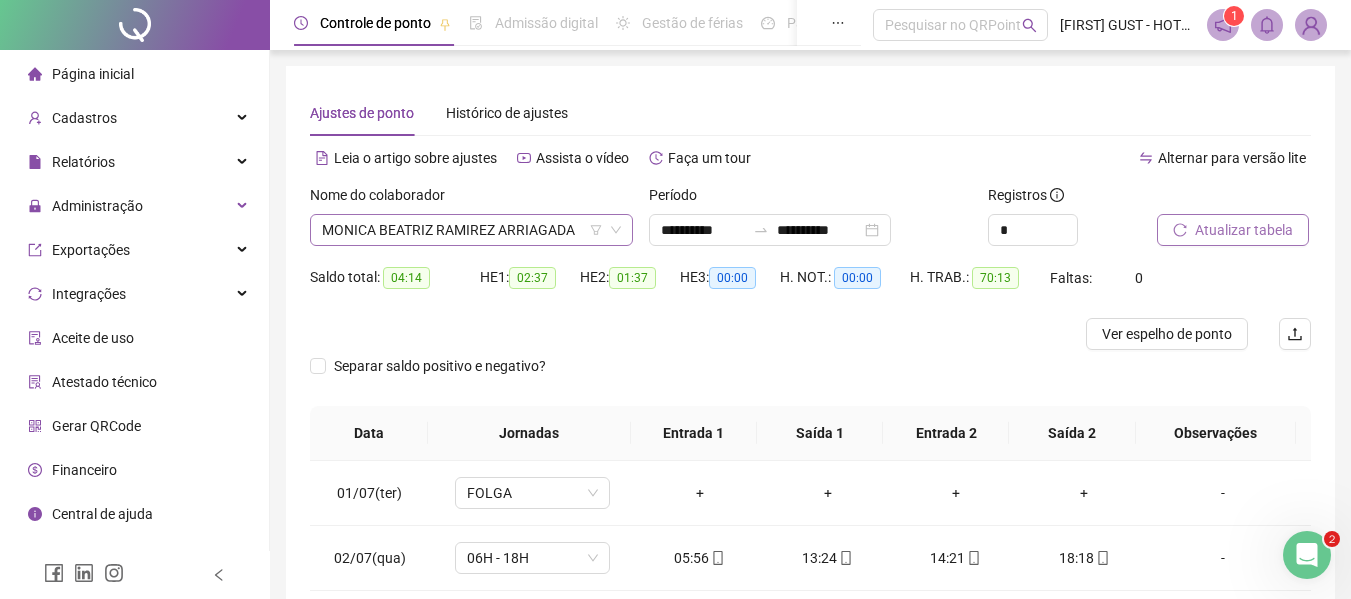 click on "MONICA BEATRIZ RAMIREZ ARRIAGADA" at bounding box center [471, 230] 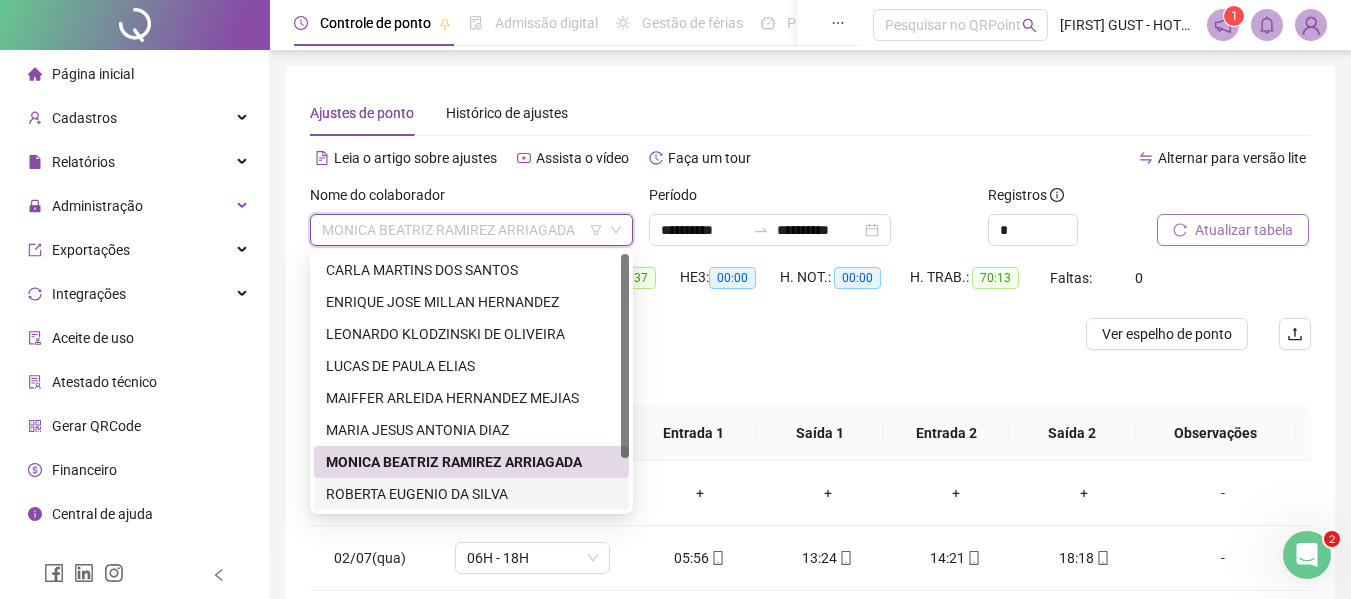 click on "ROBERTA EUGENIO DA SILVA" at bounding box center [471, 494] 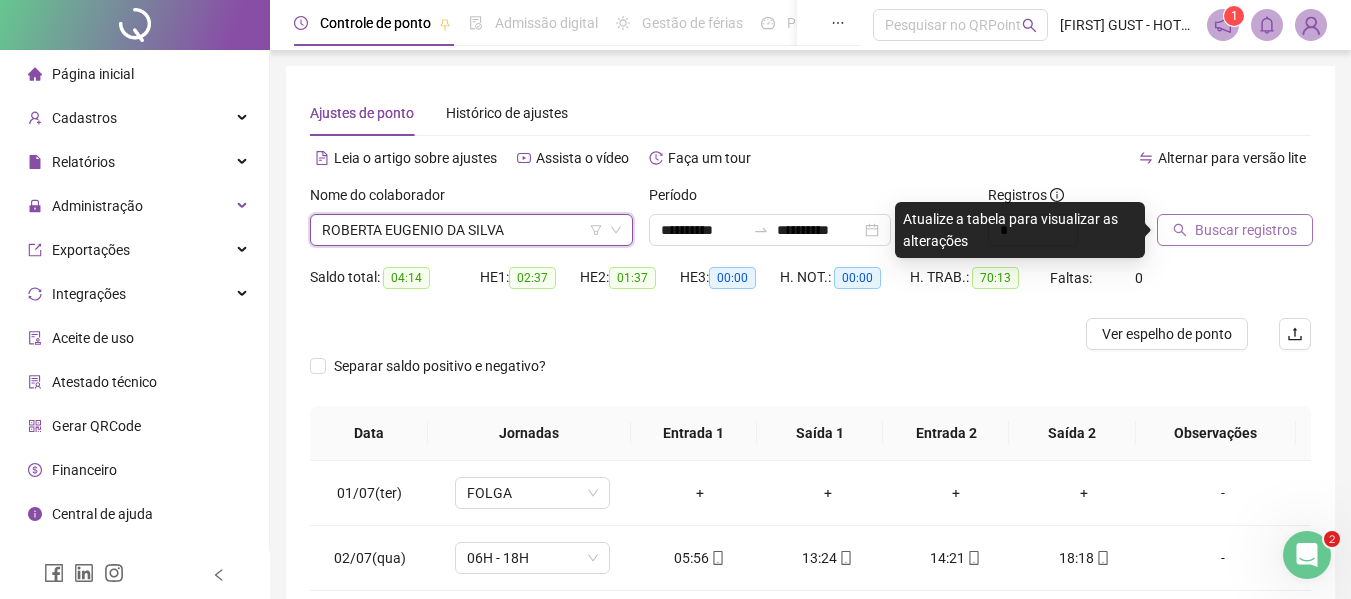 click on "Buscar registros" at bounding box center [1246, 230] 